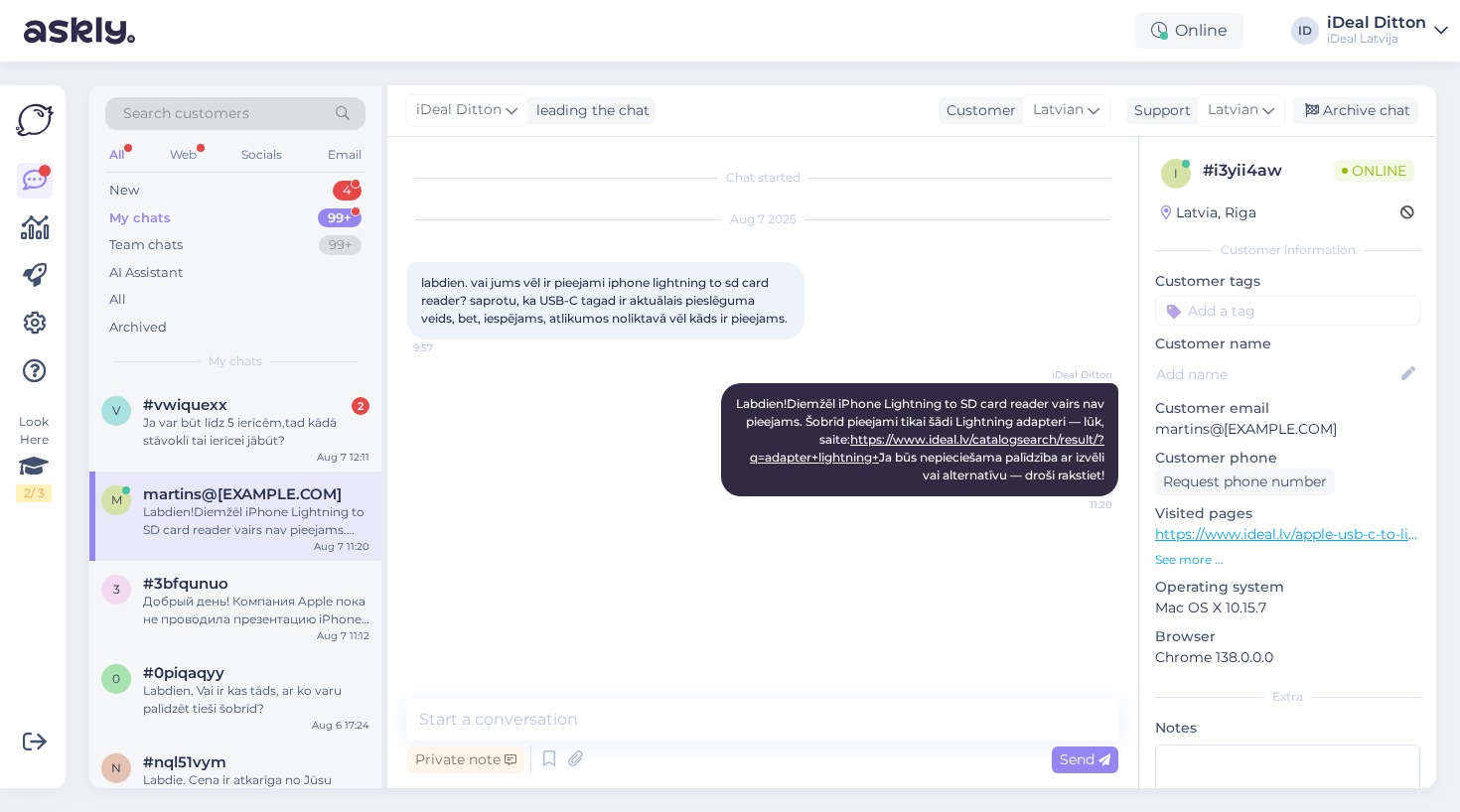 scroll, scrollTop: 0, scrollLeft: 0, axis: both 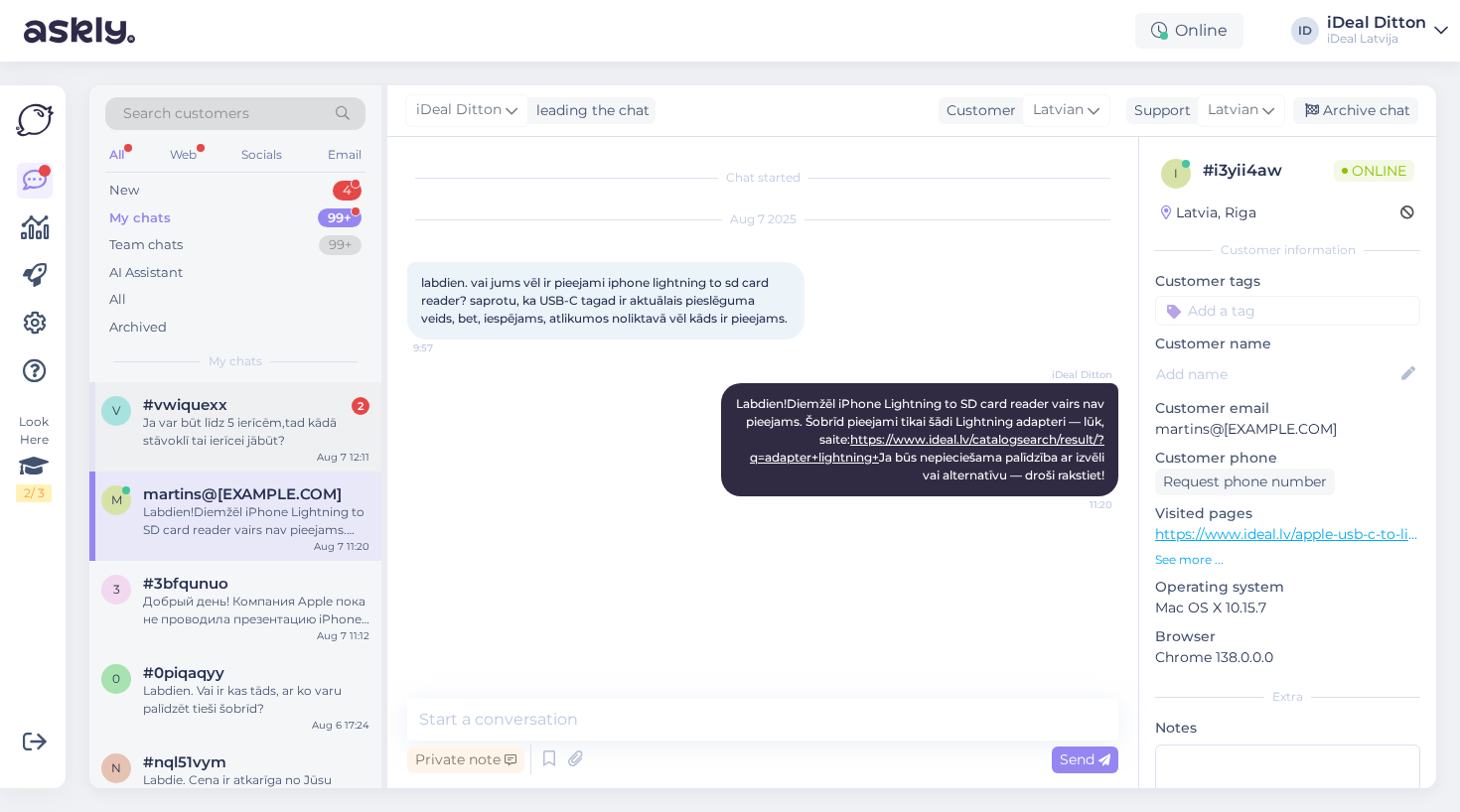click on "Ja var būt līdz 5 ierīcēm,tad kādā stāvoklī tai ierīcei jābūt?" at bounding box center [256, 432] 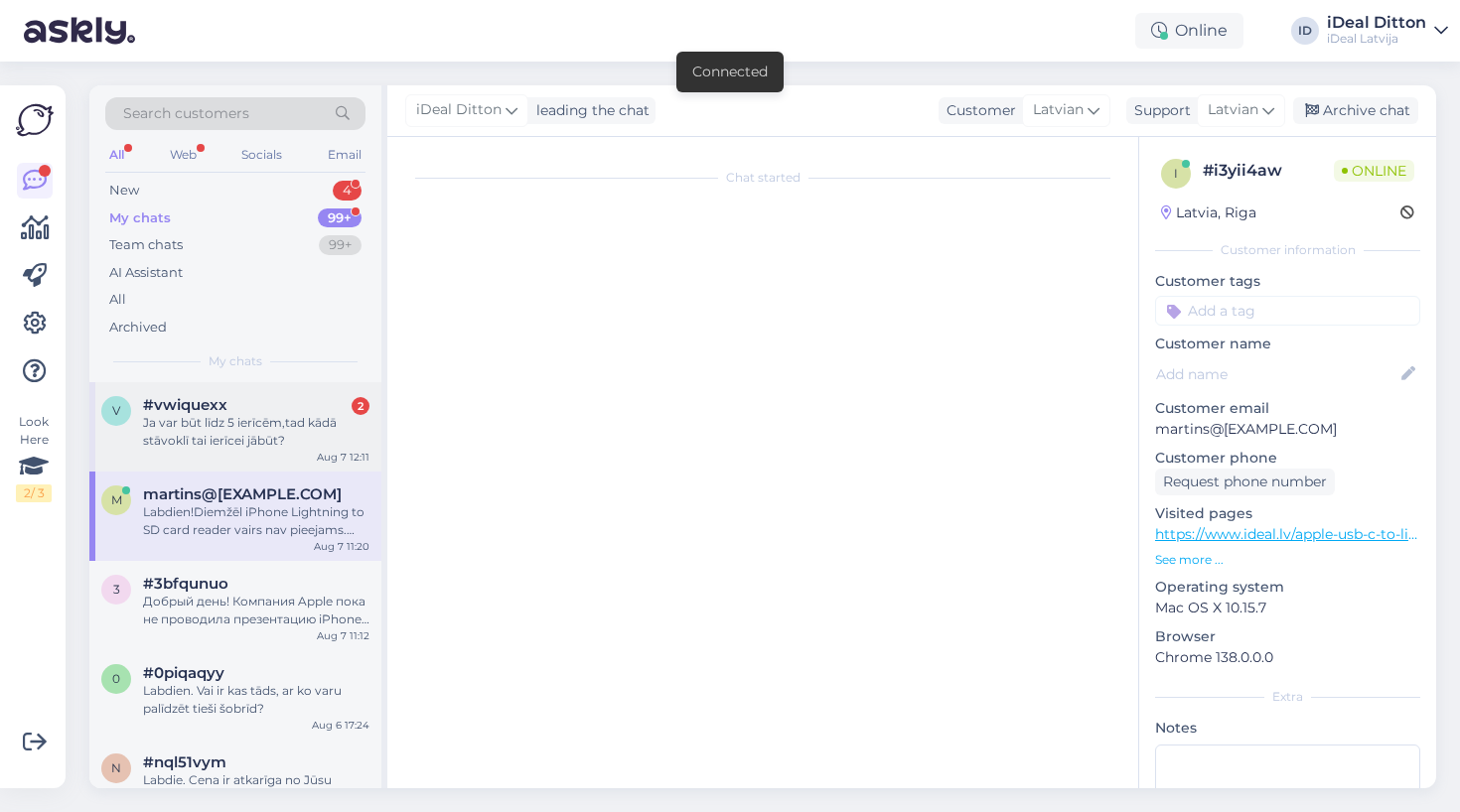 click on "Ja var būt līdz 5 ierīcēm,tad kādā stāvoklī tai ierīcei jābūt?" at bounding box center [256, 432] 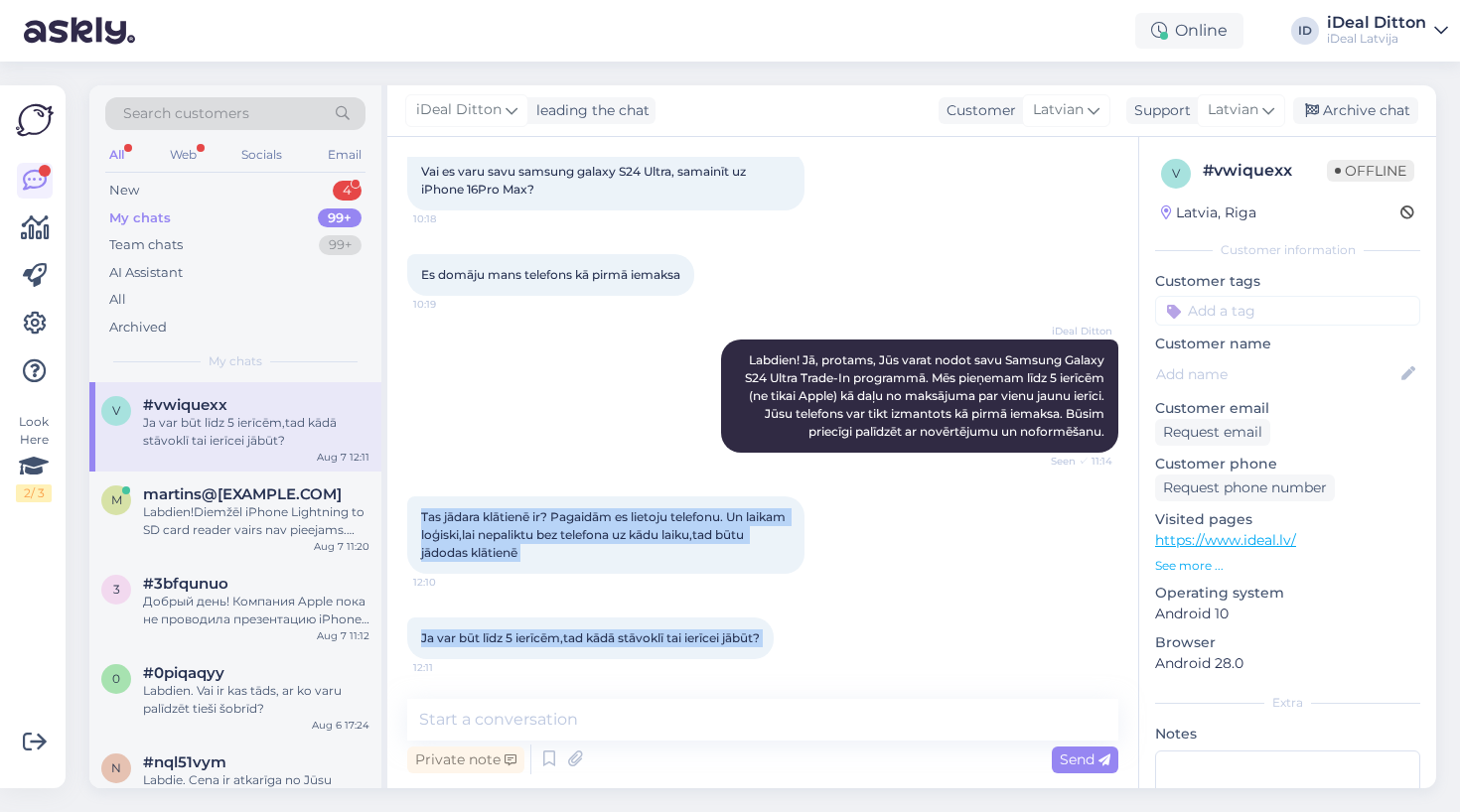drag, startPoint x: 422, startPoint y: 514, endPoint x: 786, endPoint y: 642, distance: 385.8497 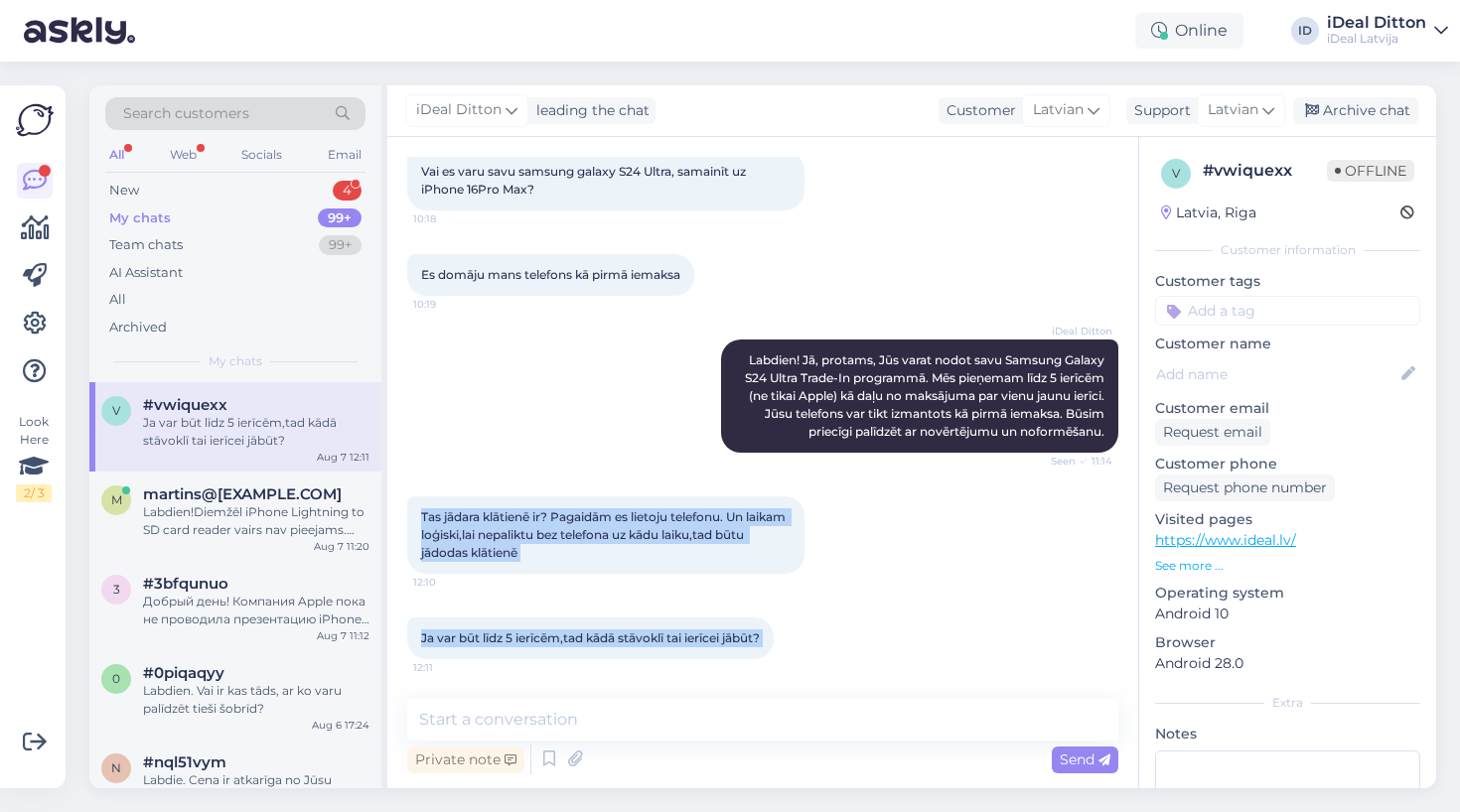 copy on "Tas jādara klātienē ir? Pagaidām es lietoju telefonu. Un laikam loģiski,lai nepaliktu bez telefona uz kādu laiku,tad būtu jādodas klātienē 12:10 Ja var būt līdz 5 ierīcēm,tad kādā stāvoklī tai ierīcei jābūt? 12:11" 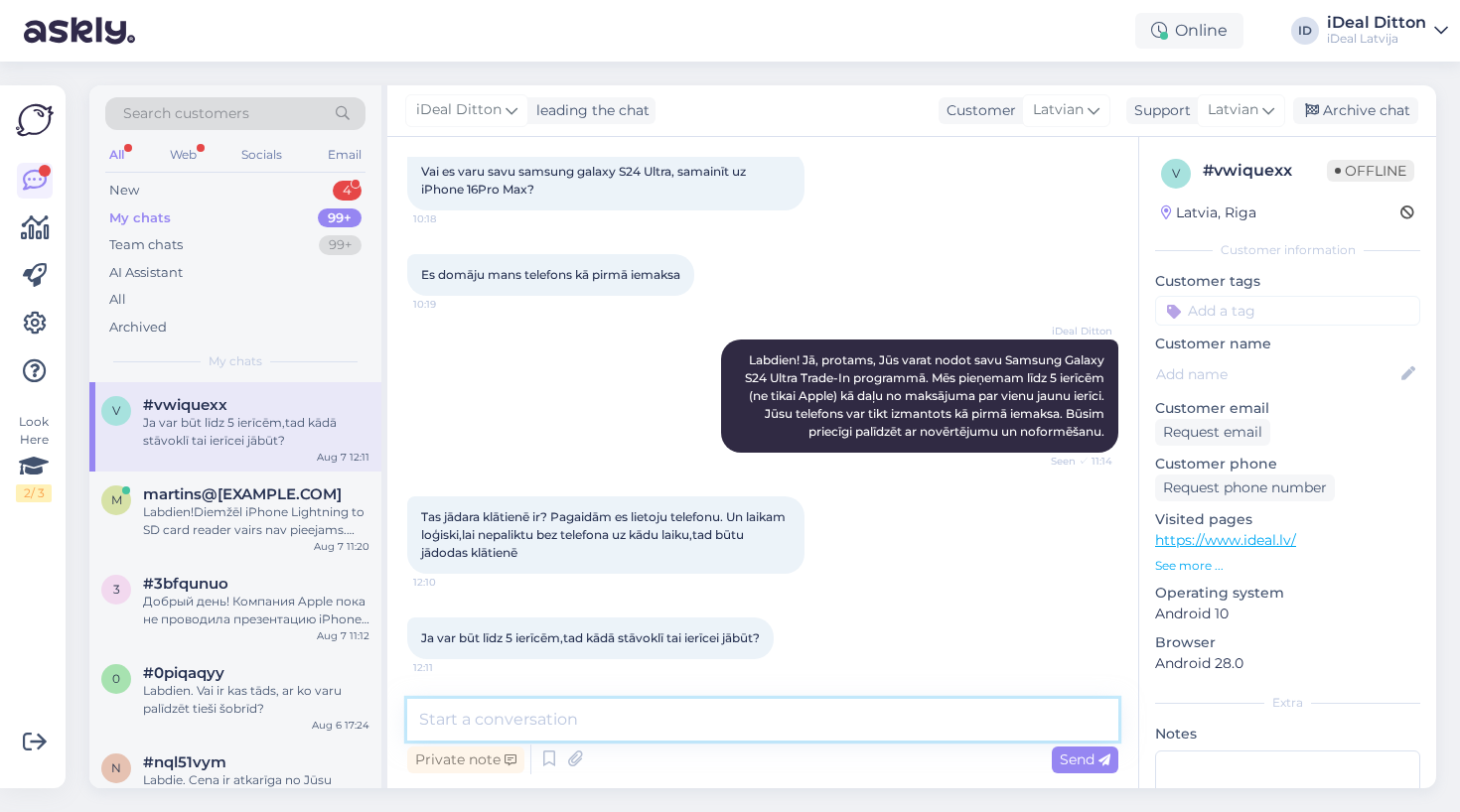 click at bounding box center [763, 720] 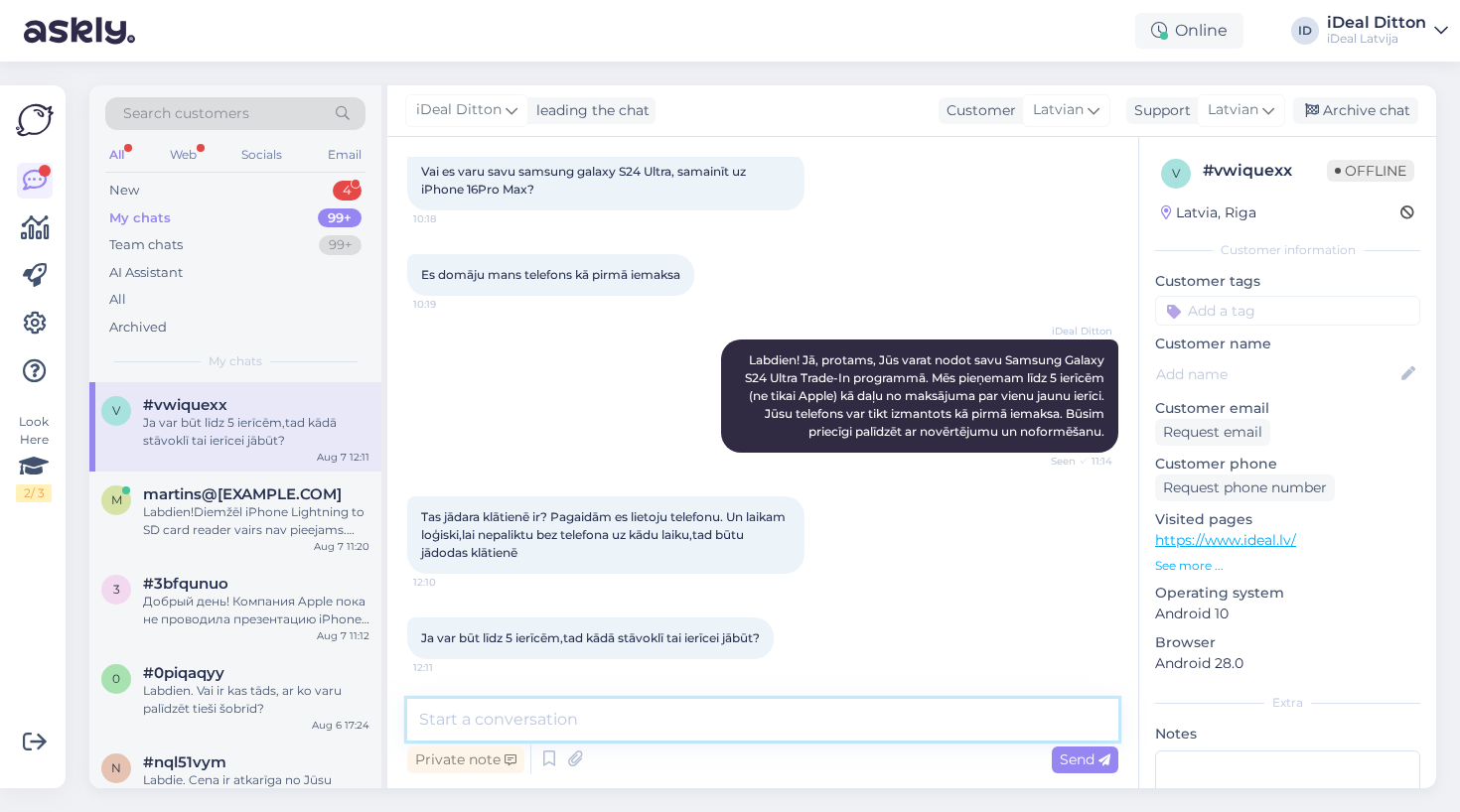 paste on "Jā, ierīces novērtēšana notiek klātienē – apmeklējot salonu. Mēs arī palīdzam pārnest datus no vecās ierīces uz jauno. Ierīces var būt jebkādā stāvoklī. Vienīgais svarīgais aspekts – vai Jūs apmierinās cena, ko piedāvāsim par ierīci, nododot to Trade-In programmā." 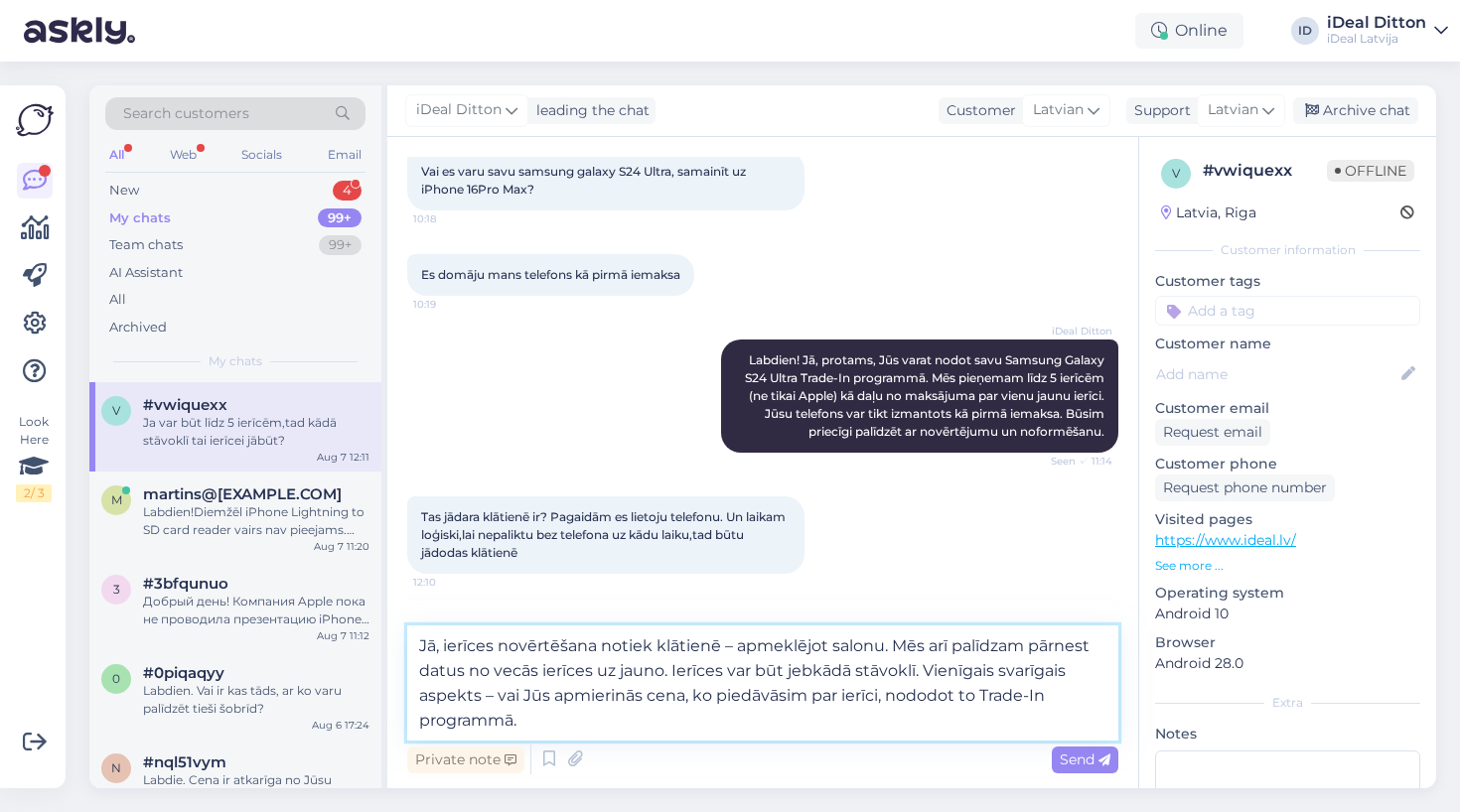 click on "Jā, ierīces novērtēšana notiek klātienē – apmeklējot salonu. Mēs arī palīdzam pārnest datus no vecās ierīces uz jauno. Ierīces var būt jebkādā stāvoklī. Vienīgais svarīgais aspekts – vai Jūs apmierinās cena, ko piedāvāsim par ierīci, nododot to Trade-In programmā." at bounding box center (763, 683) 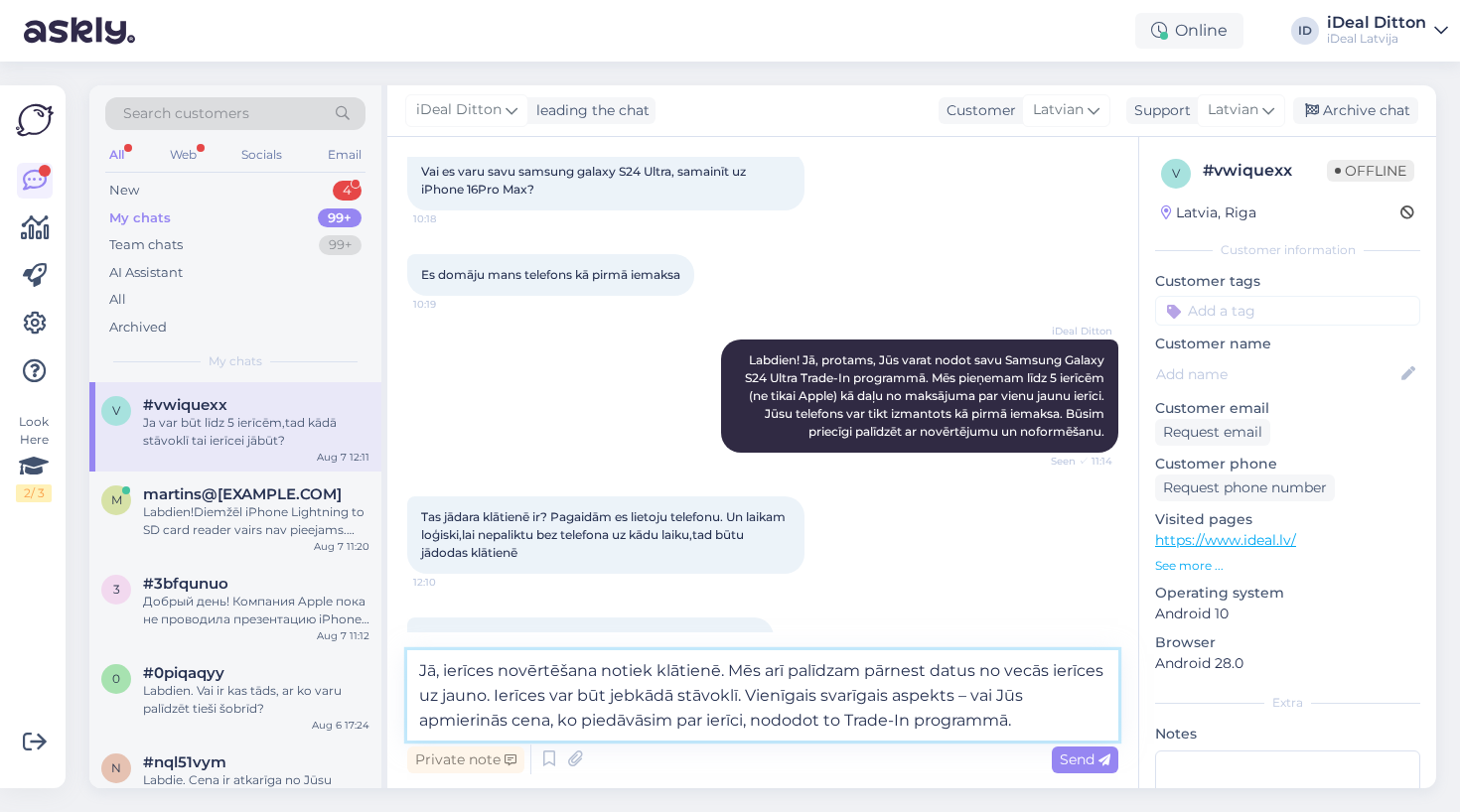 click on "Jā, ierīces novērtēšana notiek klātienē. Mēs arī palīdzam pārnest datus no vecās ierīces uz jauno. Ierīces var būt jebkādā stāvoklī. Vienīgais svarīgais aspekts – vai Jūs apmierinās cena, ko piedāvāsim par ierīci, nododot to Trade-In programmā." at bounding box center [763, 695] 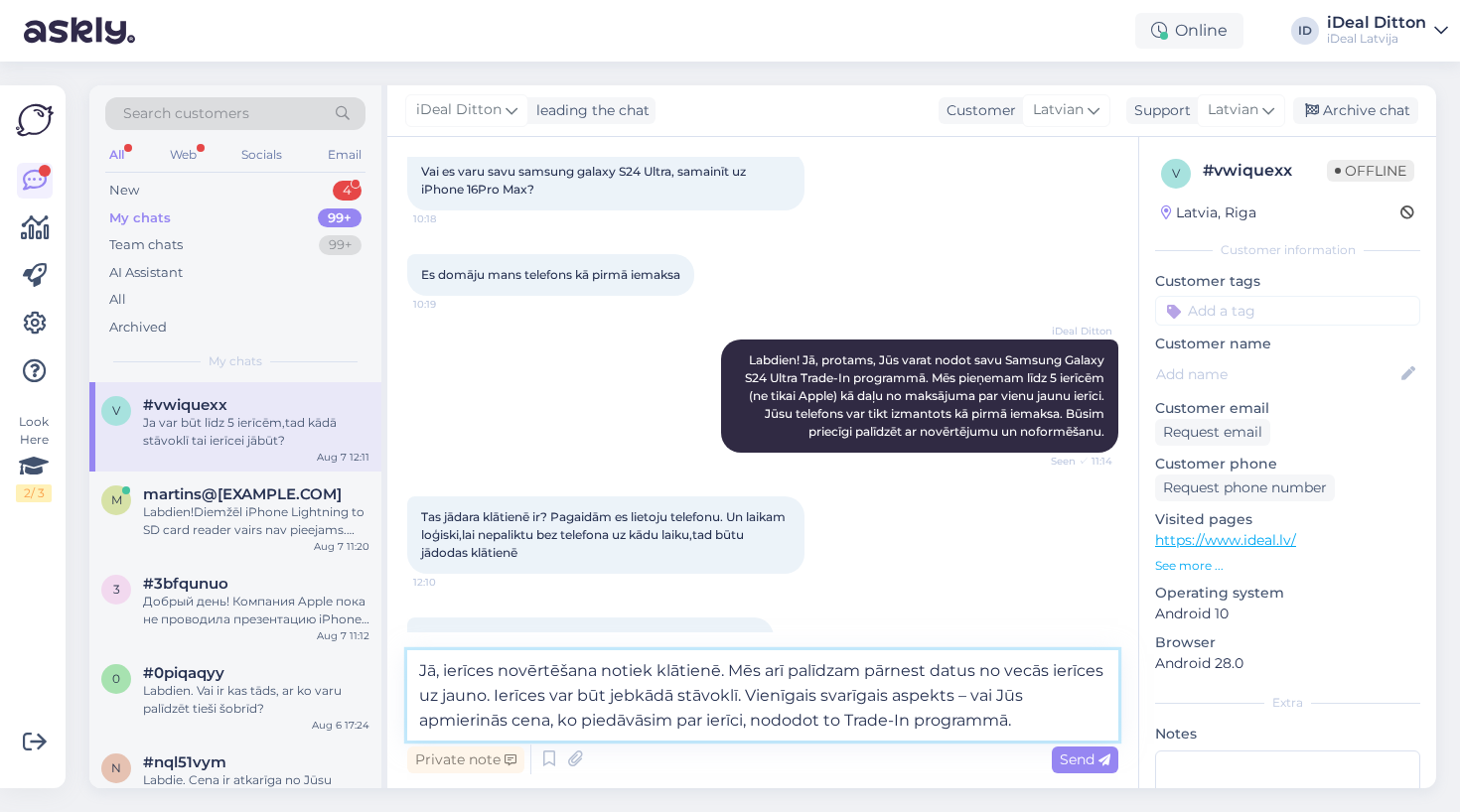 paste on "(Ceram uz sapratni, ka pavisam “nelietojamu” ierīču mēs nepieņemam.)" 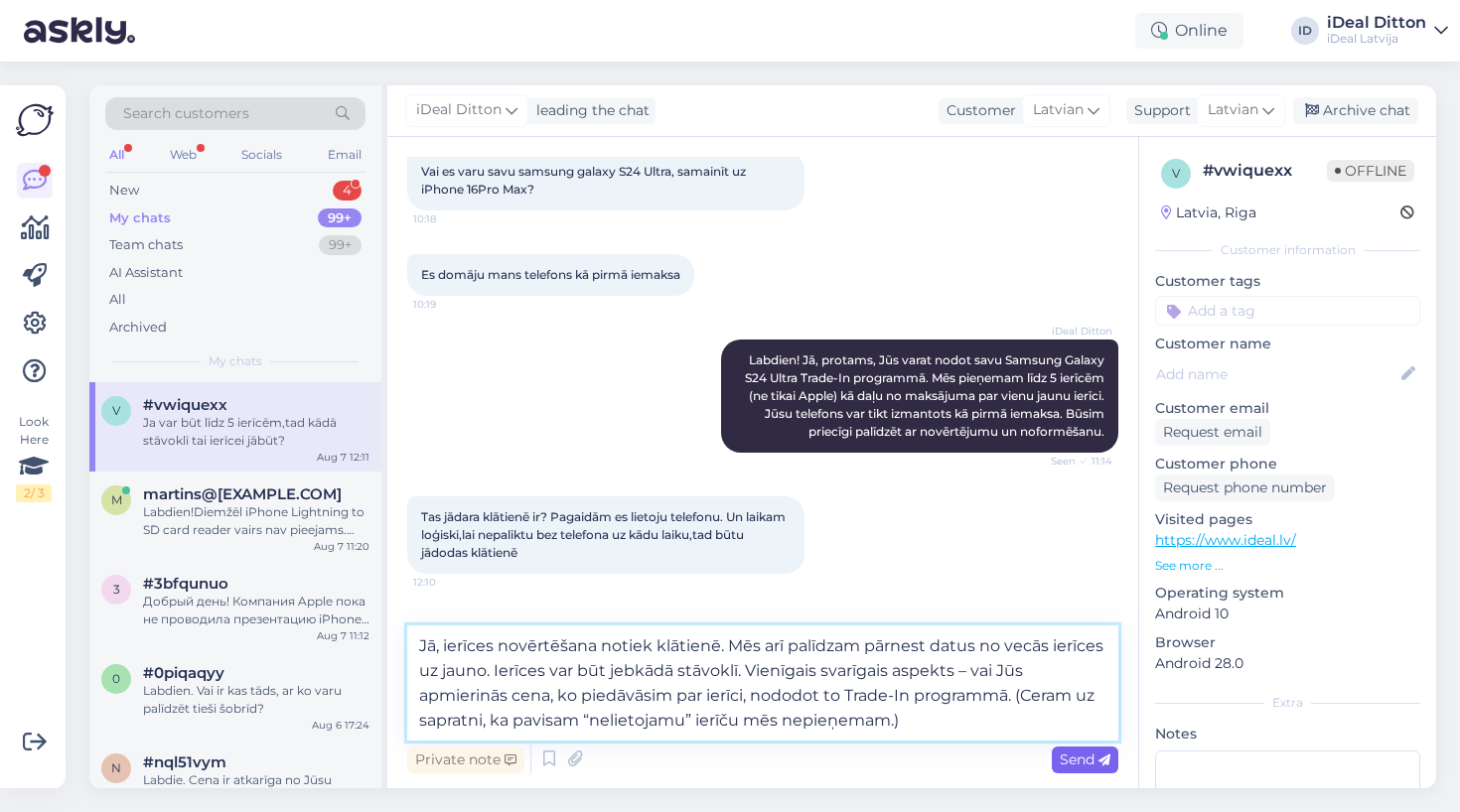 type on "Jā, ierīces novērtēšana notiek klātienē. Mēs arī palīdzam pārnest datus no vecās ierīces uz jauno. Ierīces var būt jebkādā stāvoklī. Vienīgais svarīgais aspekts – vai Jūs apmierinās cena, ko piedāvāsim par ierīci, nododot to Trade-In programmā. (Ceram uz sapratni, ka pavisam “nelietojamu” ierīču mēs nepieņemam.)" 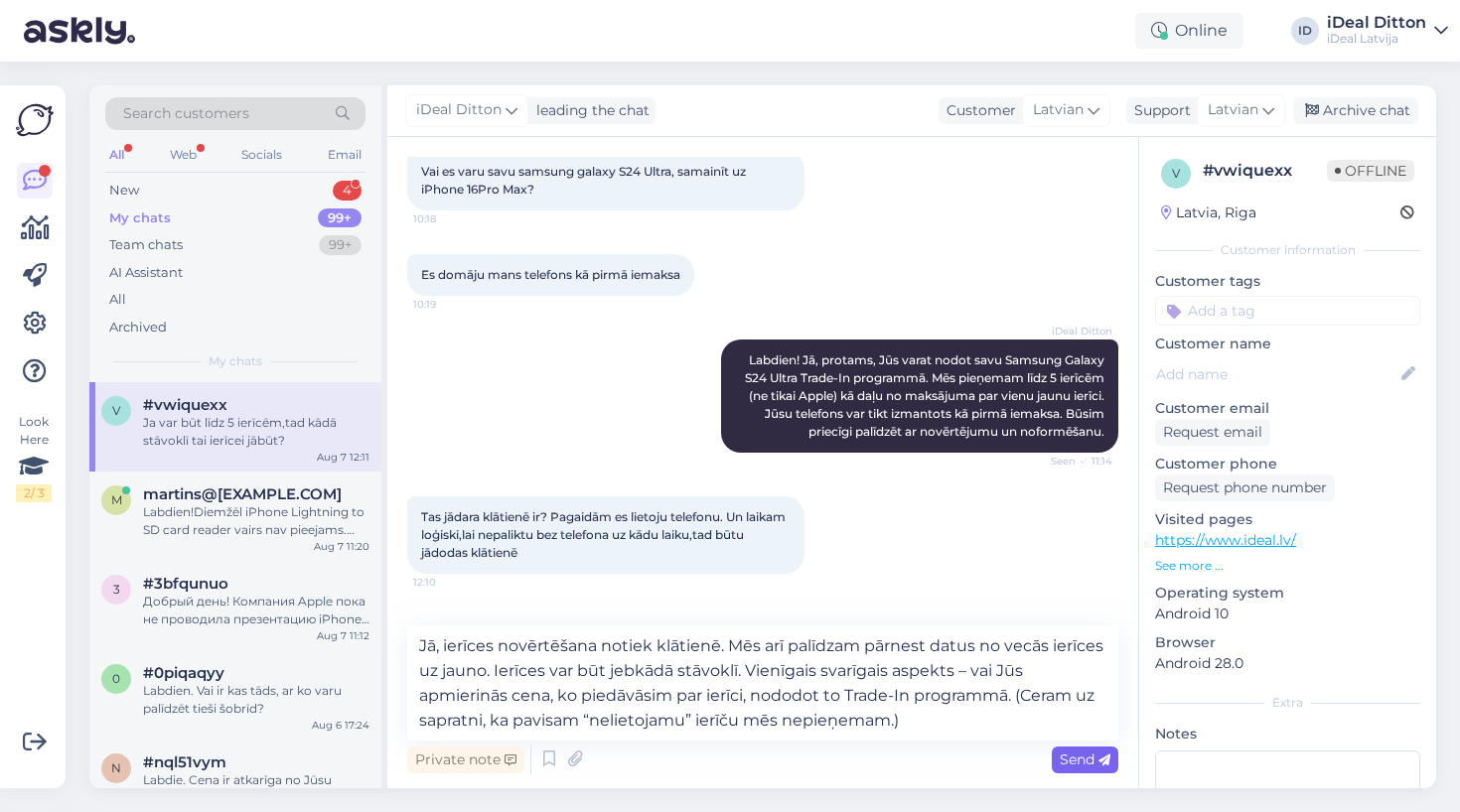 click on "Send" at bounding box center [1085, 759] 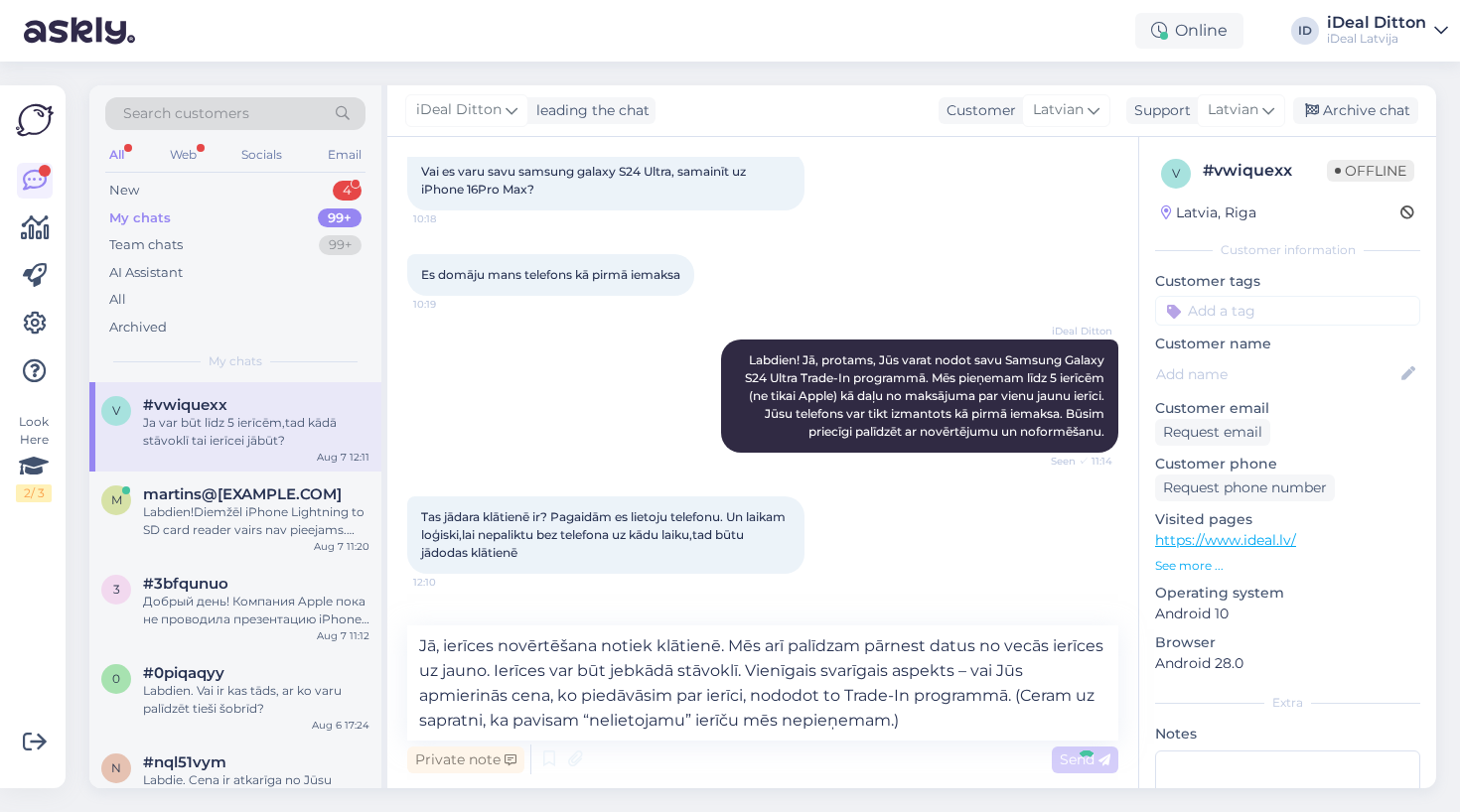 type 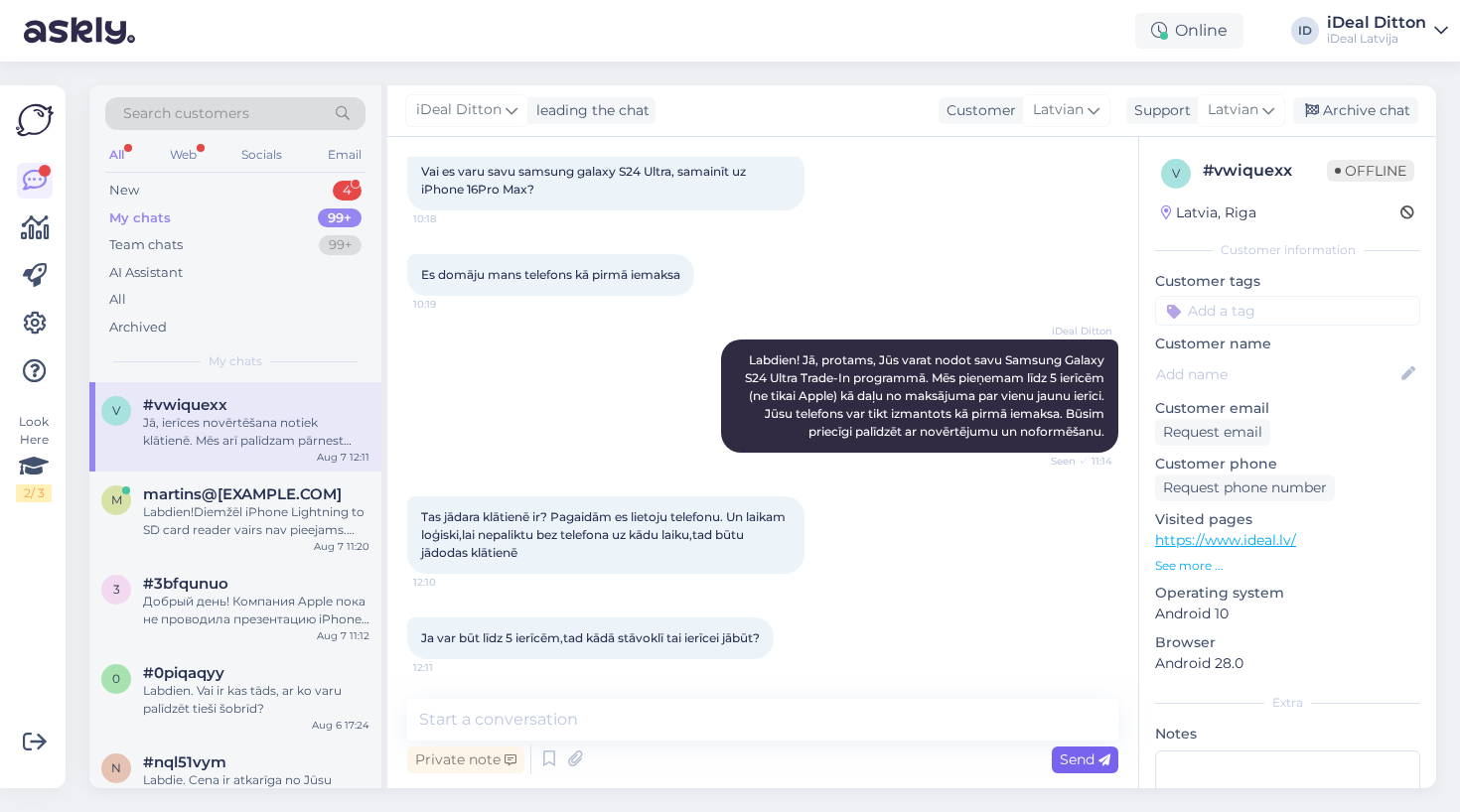 scroll, scrollTop: 286, scrollLeft: 0, axis: vertical 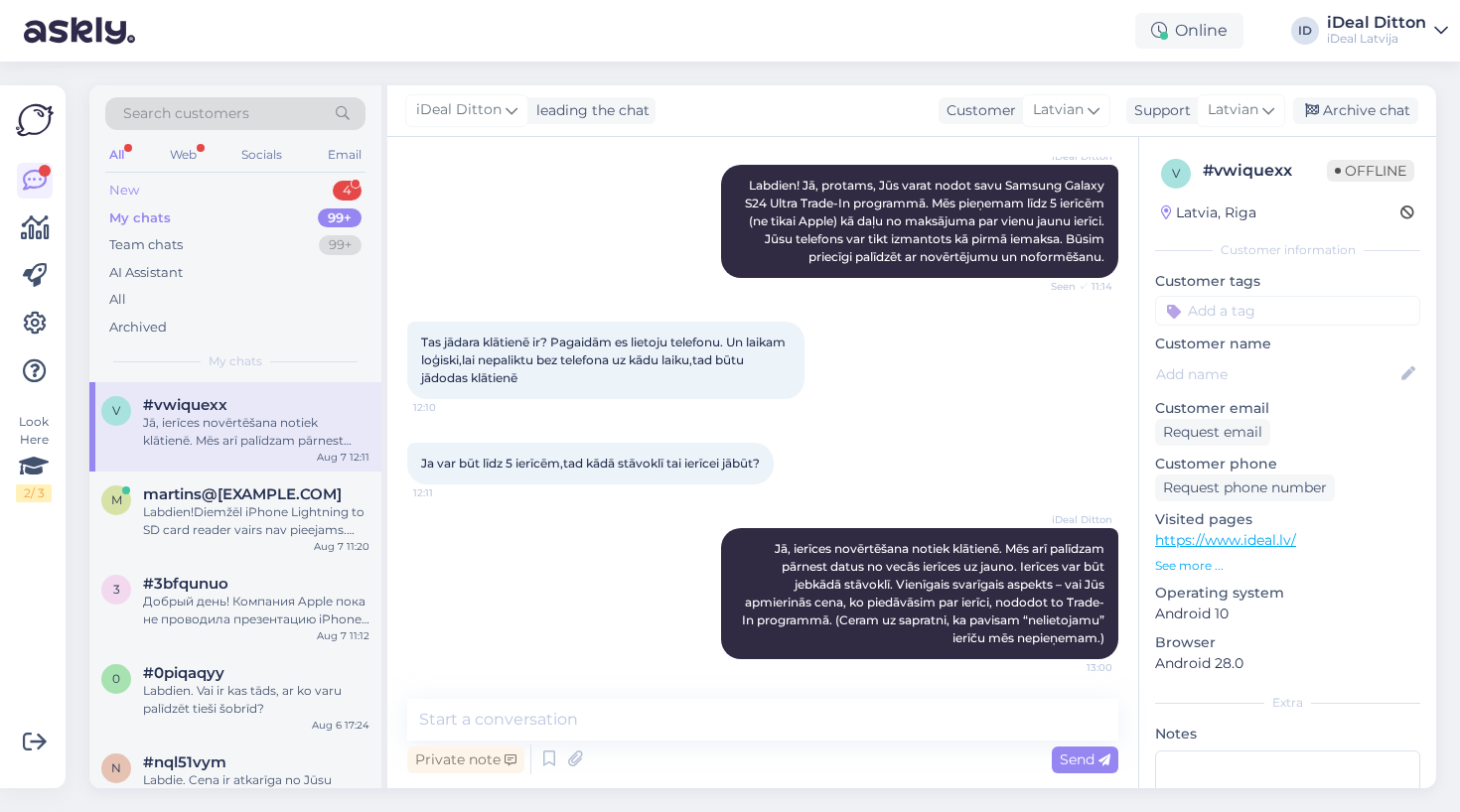 click on "New" at bounding box center (124, 191) 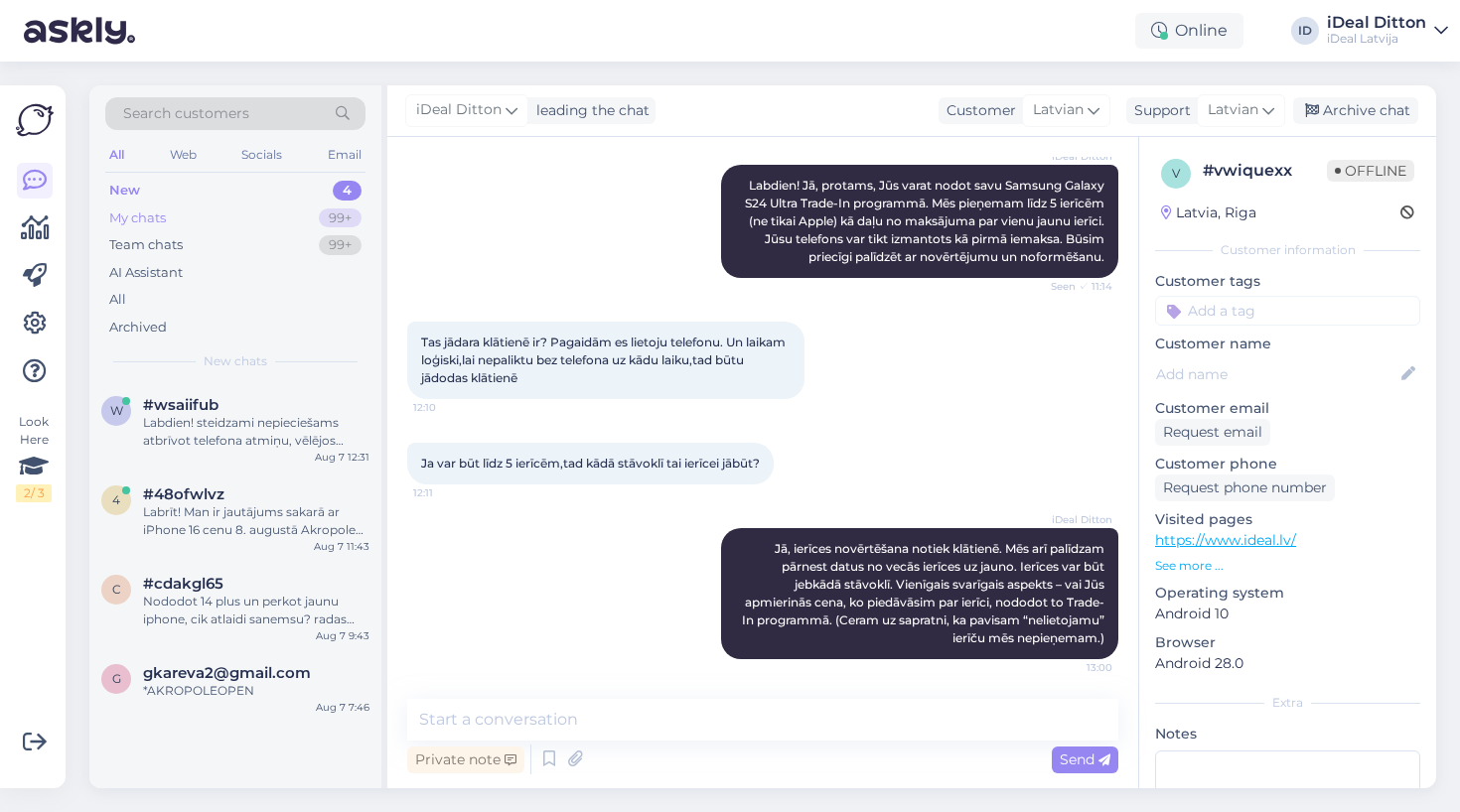 click on "My chats" at bounding box center [137, 218] 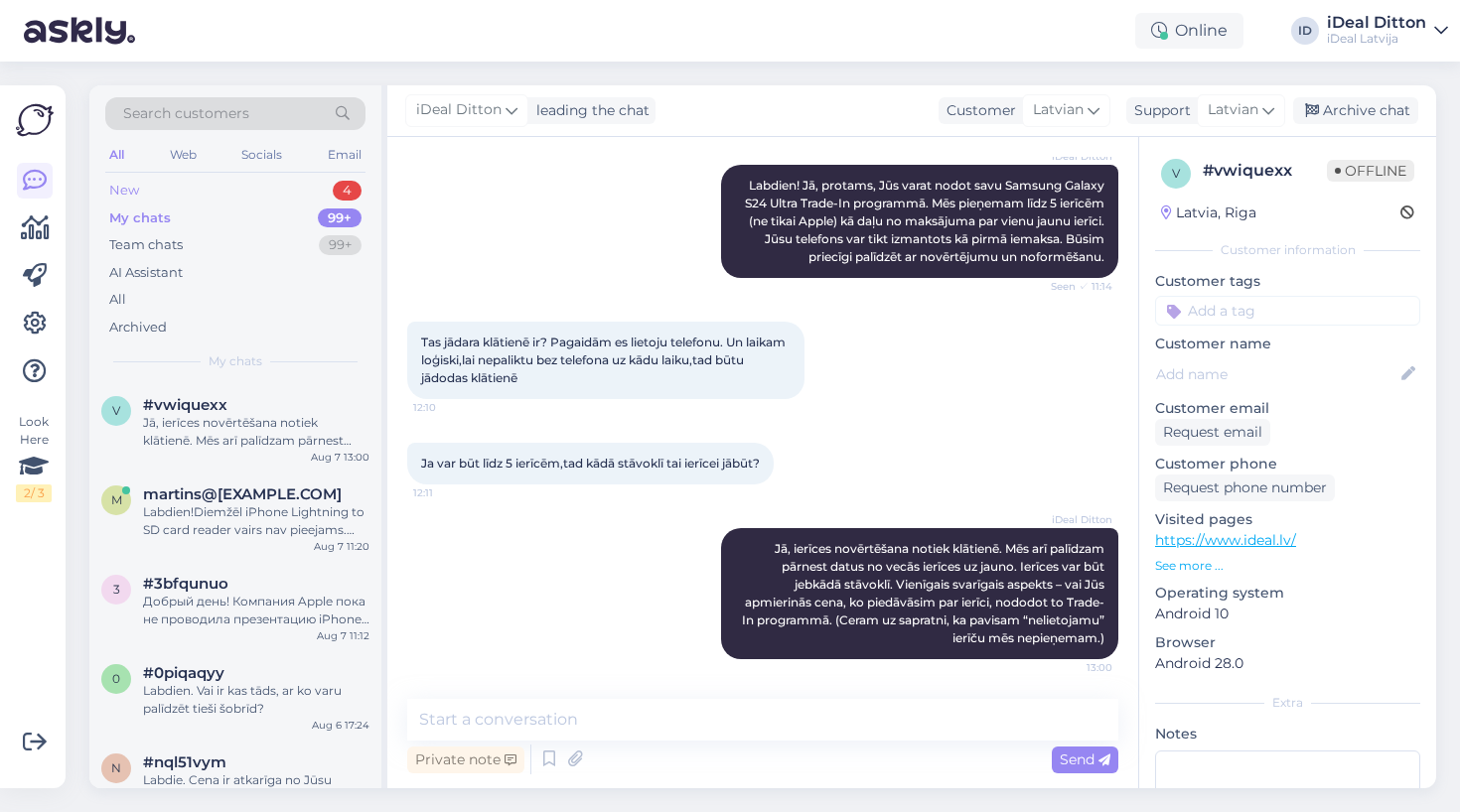 click on "New 4" at bounding box center [235, 191] 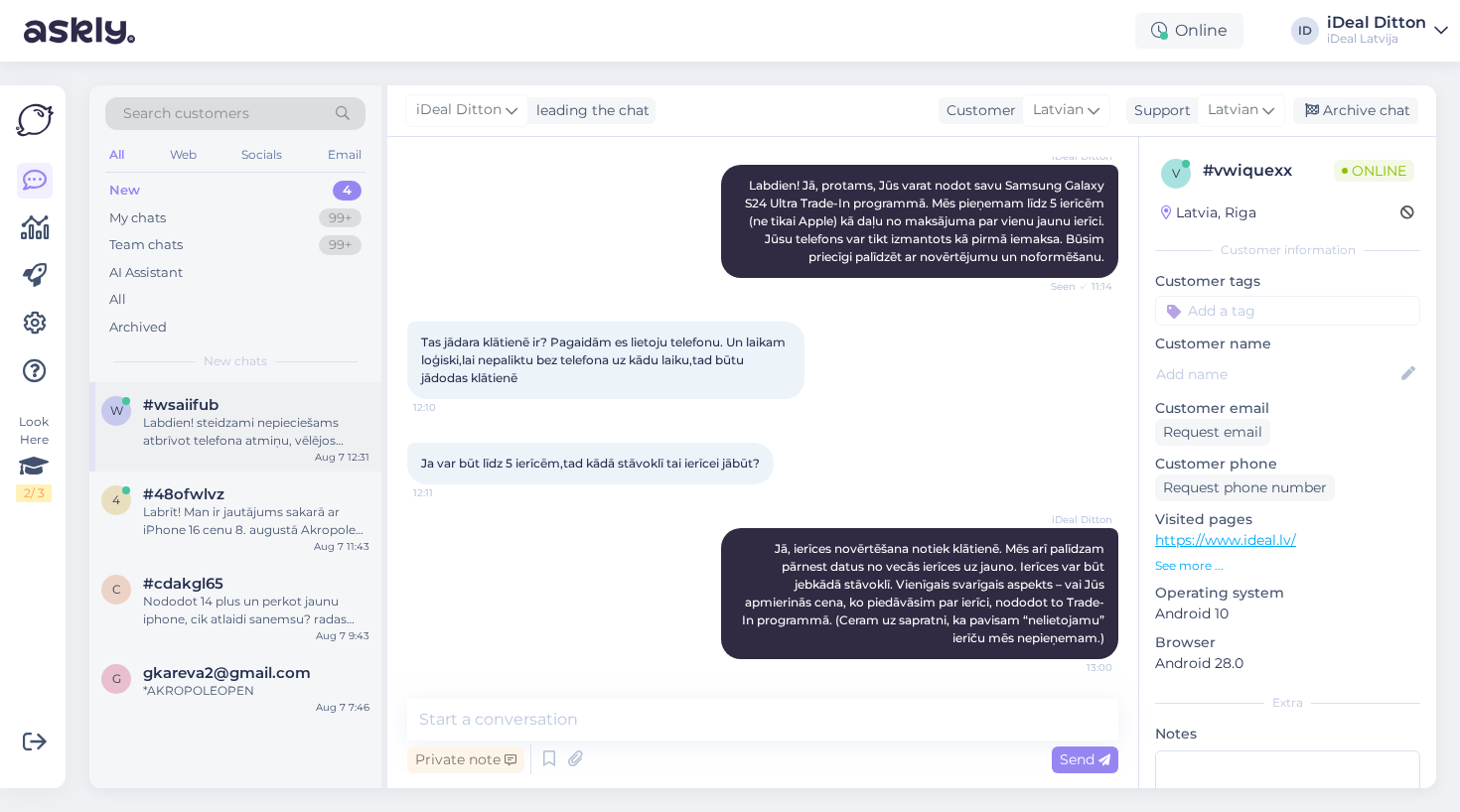click on "Labdien! steidzami nepieciešams atbrīvot telefona atmiņu, vēlējos ielādēt bildes datorā, bet pieslēdzot pie datora - izmet kļūdu (sk.pielikumā). Telefonu redz, bet pieslēgties pie ta neļauj. Vakar veiksmīgi sanāca ielādēt 1000 bildes no 10000 un tad izmeta error - un sodien vairs neļauj neko" at bounding box center (256, 432) 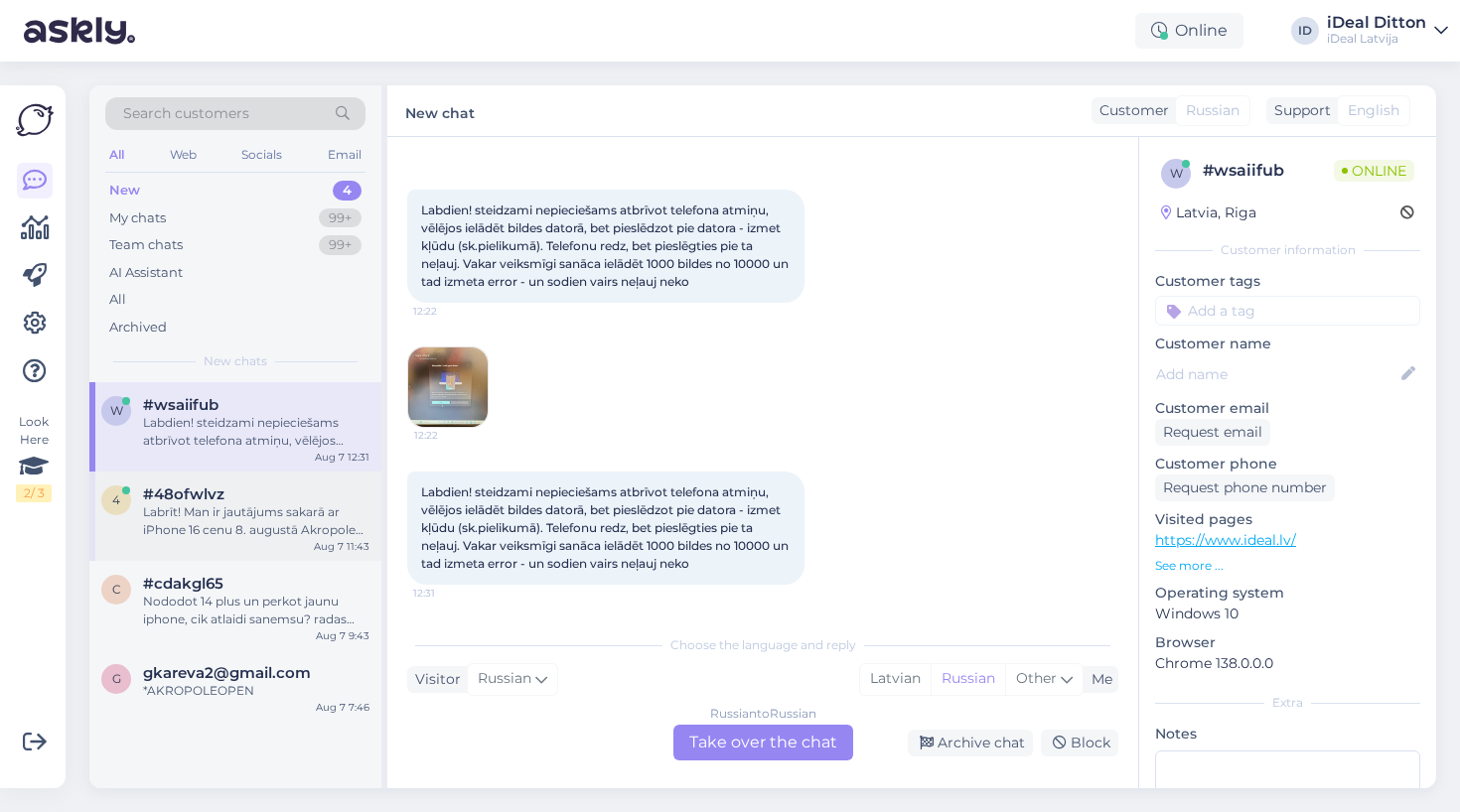 click on "Labrīt! Man ir jautājums sakarā ar iPhone 16 cenu 8. augustā Akropole veikalā. Tīmekļlapā ir rakstīts, ka ar atlaižu kodu tiešsaistē var nopirkt to par 799 eiro, un arī ir rakstīts, ka tieši veikalā visām Apple ierīcēm būs atlaide 5%, taču ņemot vēra cenu bez  5% atlaides tas ir 880 - 5% un sanāk 836 eiro. Vai veikalā būs tada pati cena kā ar kodu tiešsaistē - 799 eiro, vai 836 eiro?" at bounding box center (256, 521) 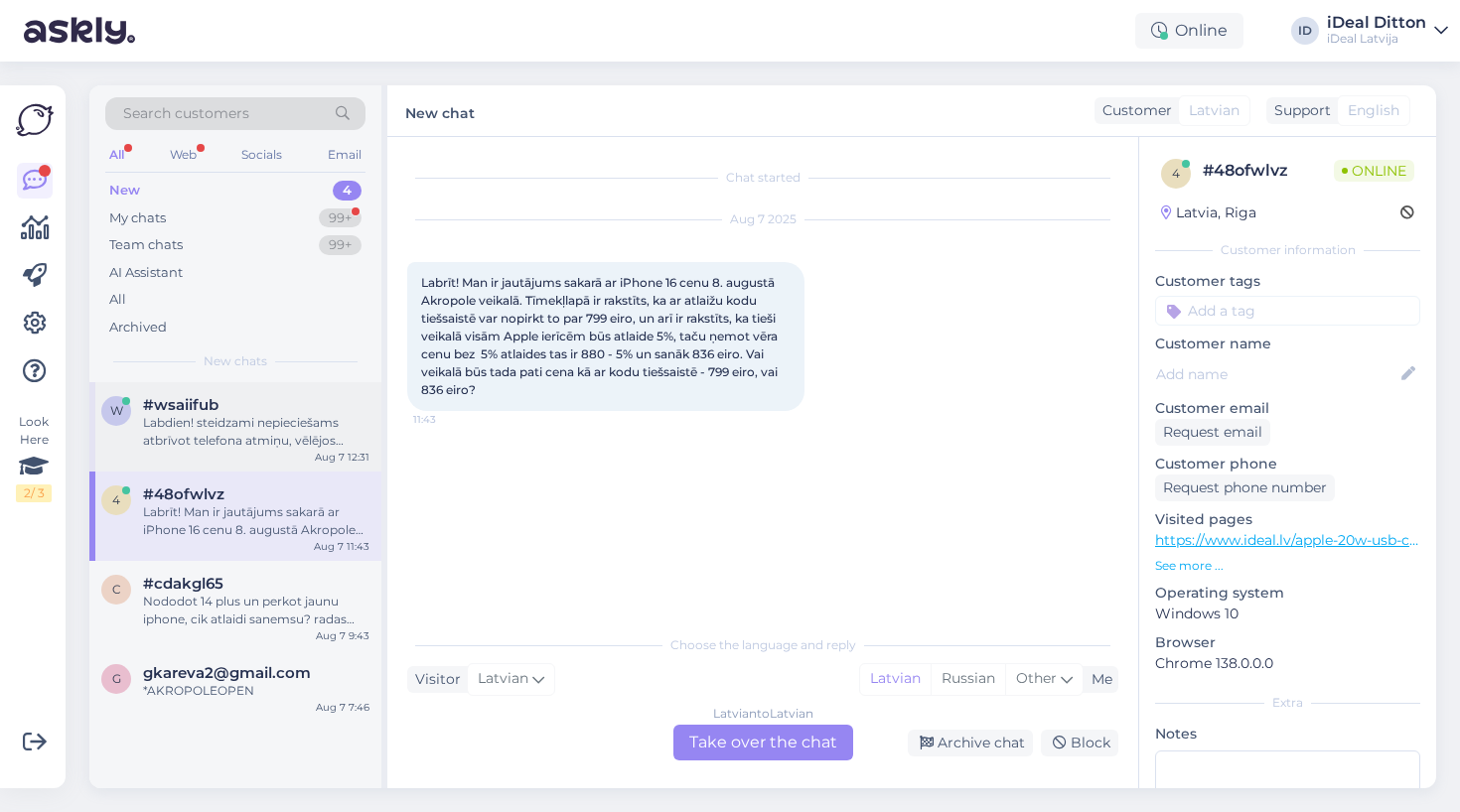 click on "Labdien! steidzami nepieciešams atbrīvot telefona atmiņu, vēlējos ielādēt bildes datorā, bet pieslēdzot pie datora - izmet kļūdu (sk.pielikumā). Telefonu redz, bet pieslēgties pie ta neļauj. Vakar veiksmīgi sanāca ielādēt 1000 bildes no 10000 un tad izmeta error - un sodien vairs neļauj neko" at bounding box center (256, 432) 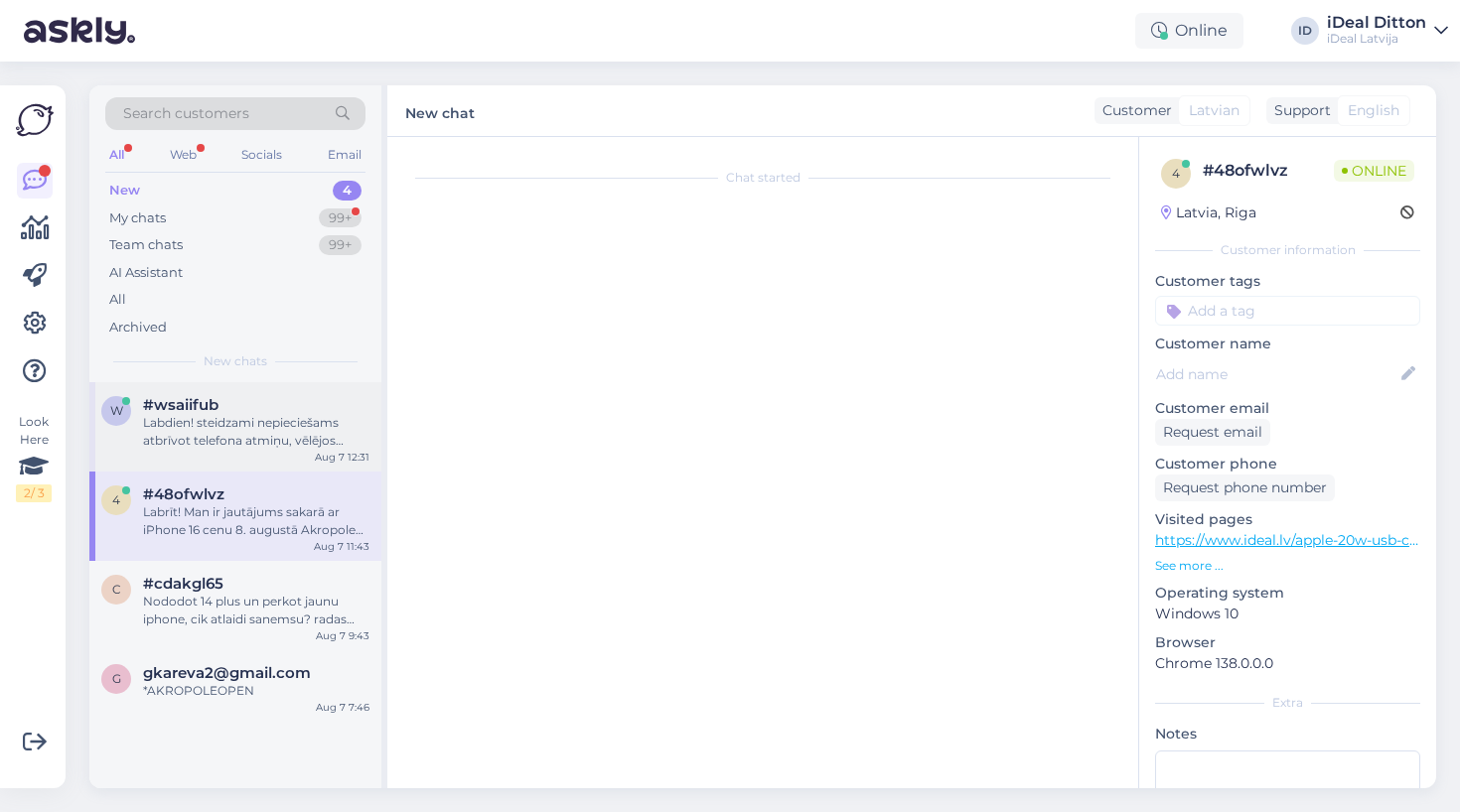 scroll, scrollTop: 72, scrollLeft: 0, axis: vertical 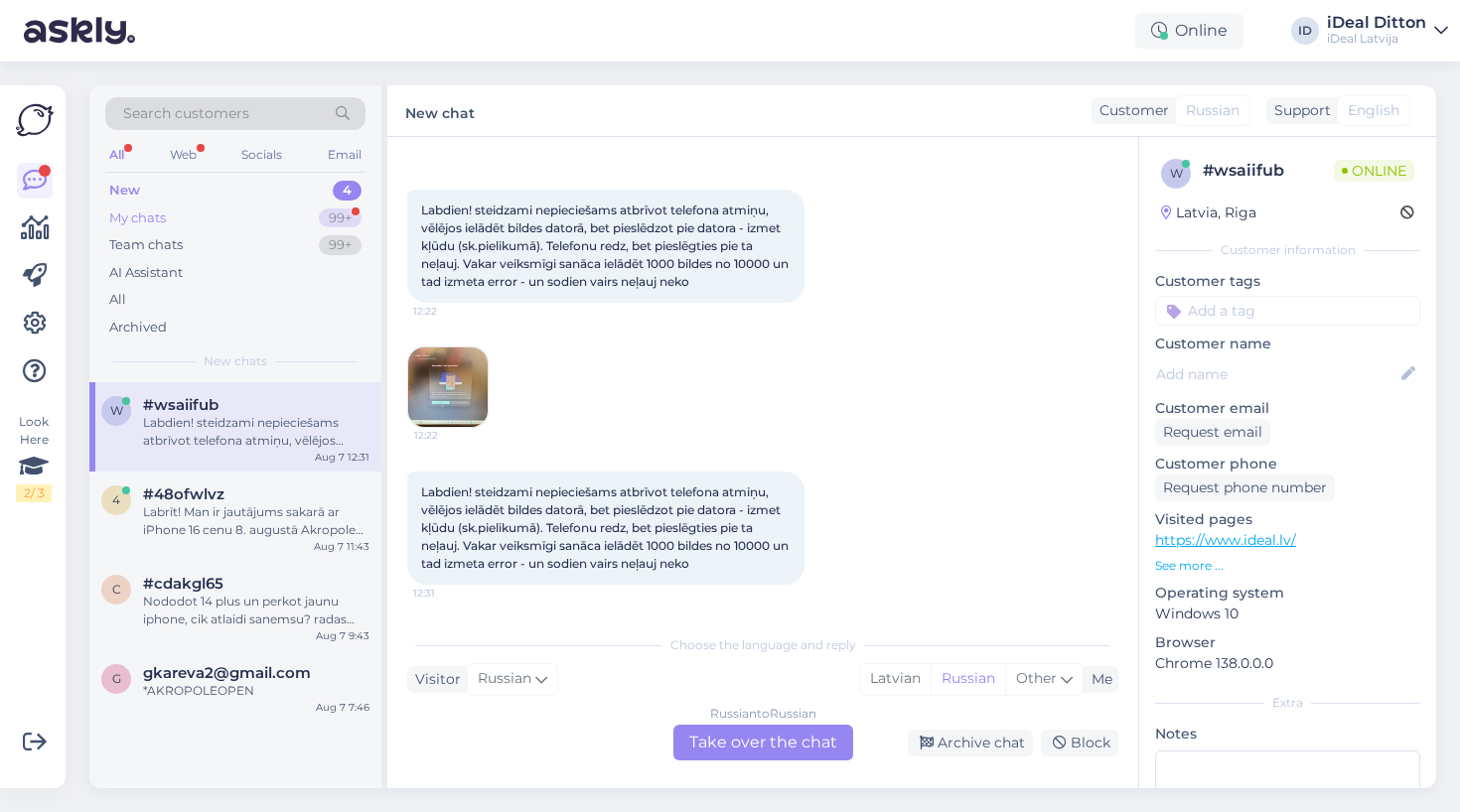 click on "My chats 99+" at bounding box center [235, 218] 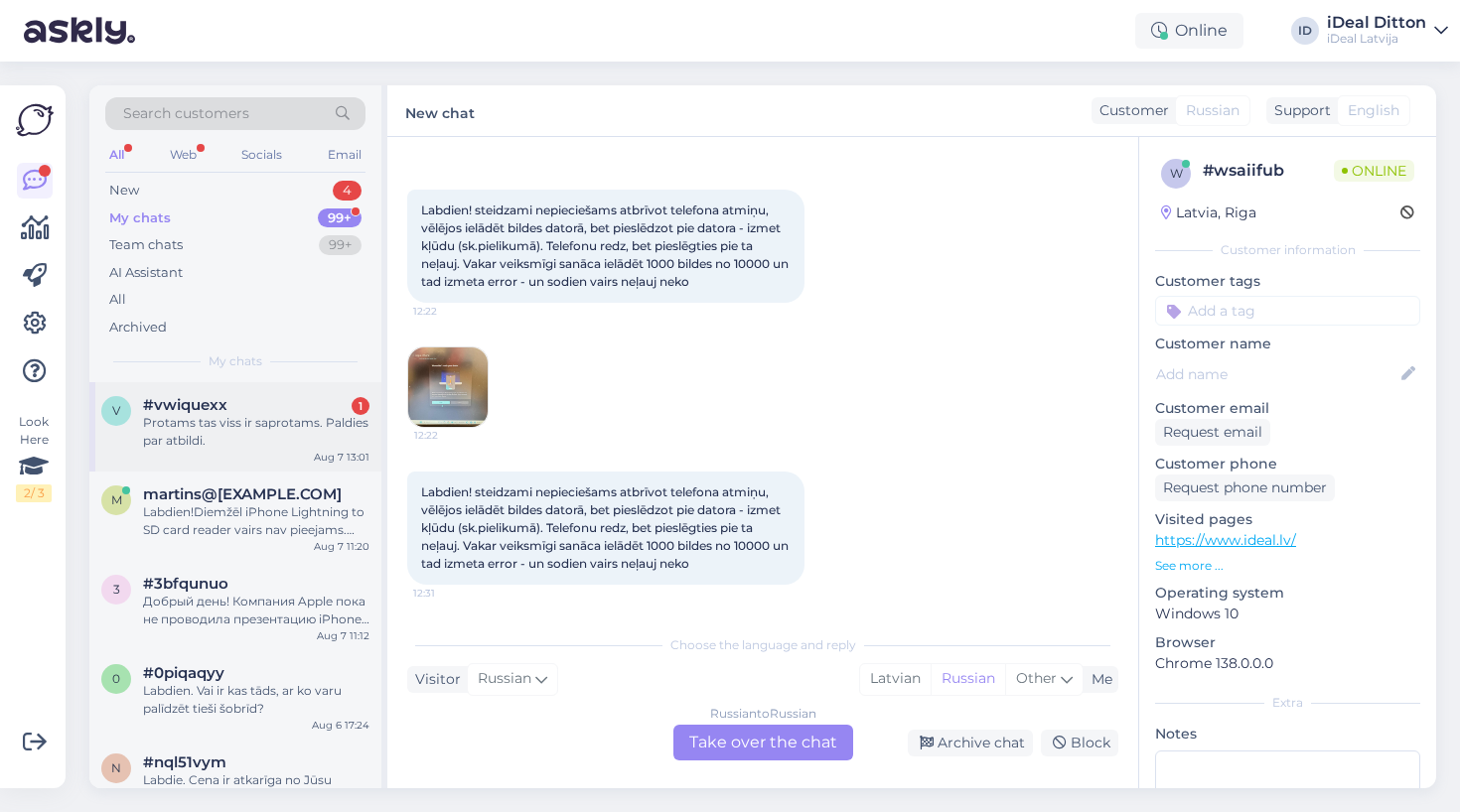 click on "Protams tas viss ir saprotams. Paldies par atbildi." at bounding box center (256, 432) 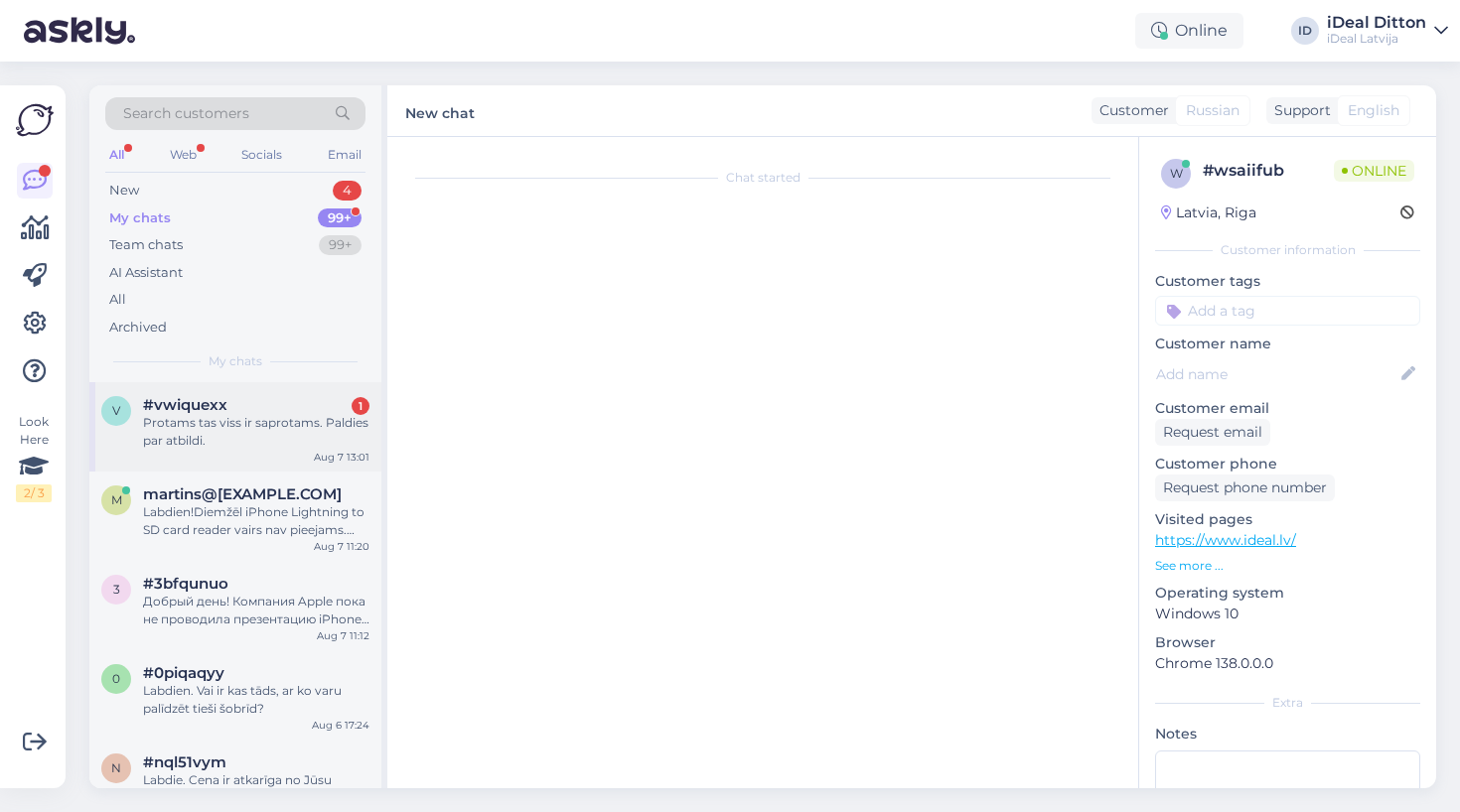 scroll, scrollTop: 371, scrollLeft: 0, axis: vertical 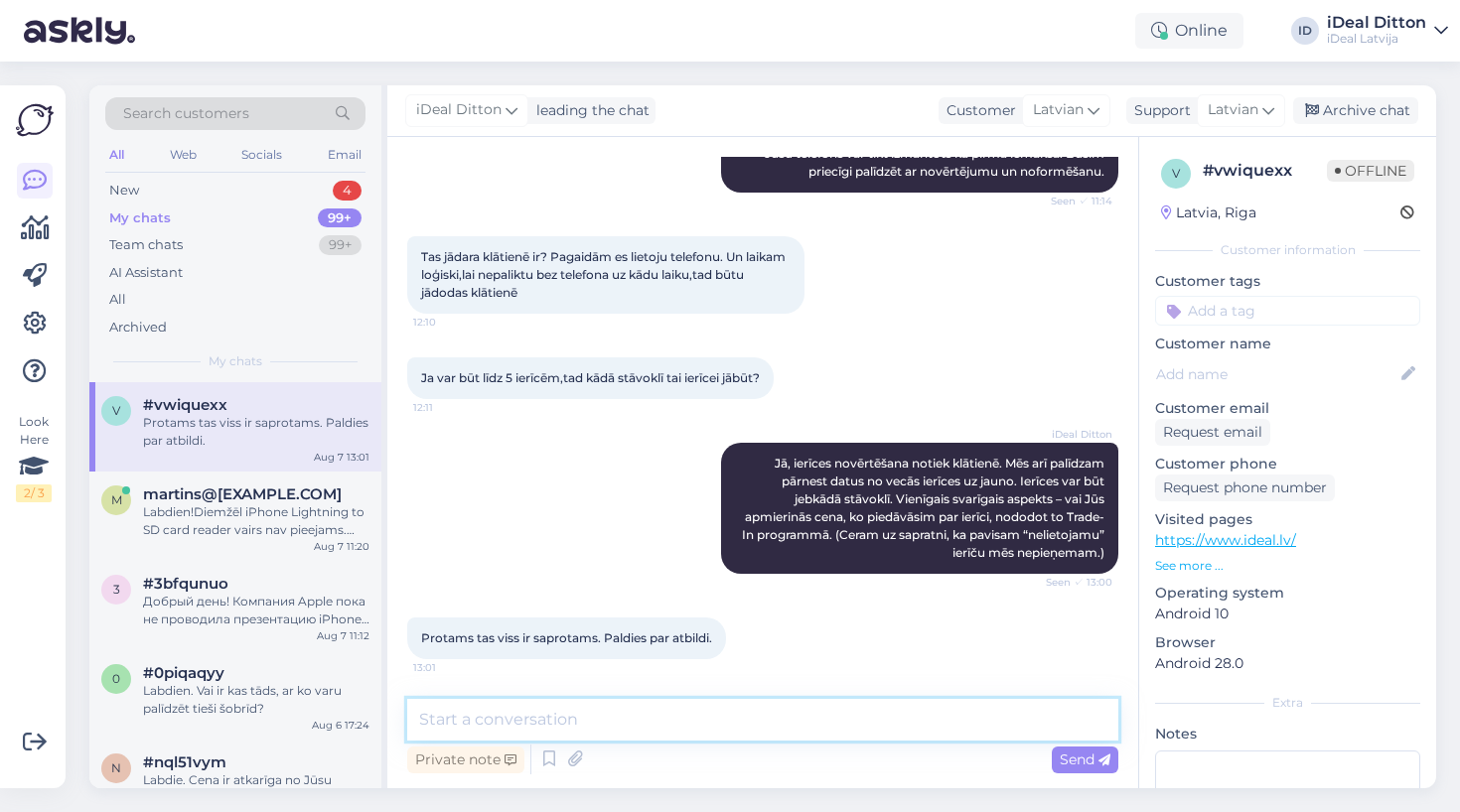 click at bounding box center [763, 720] 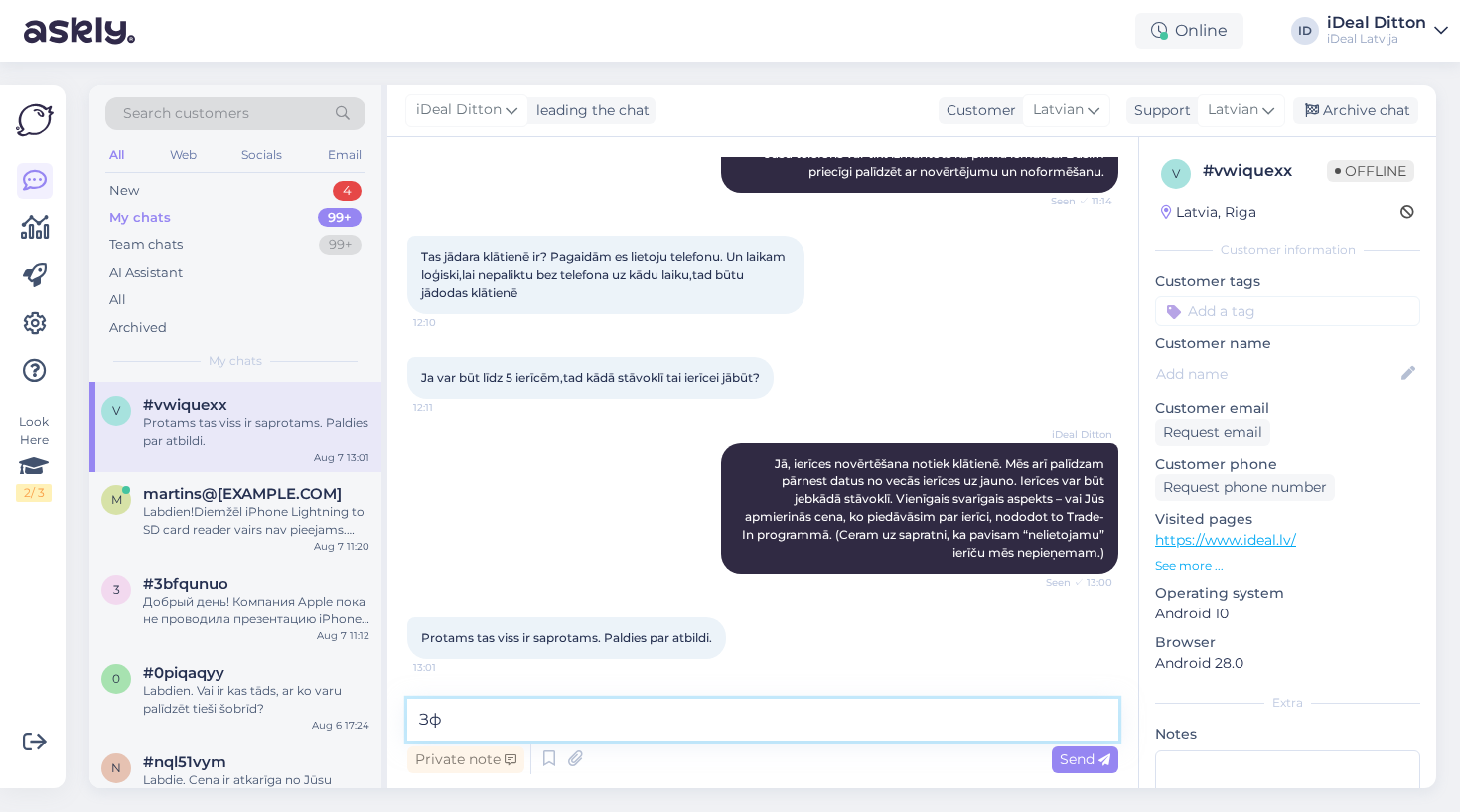 type on "З" 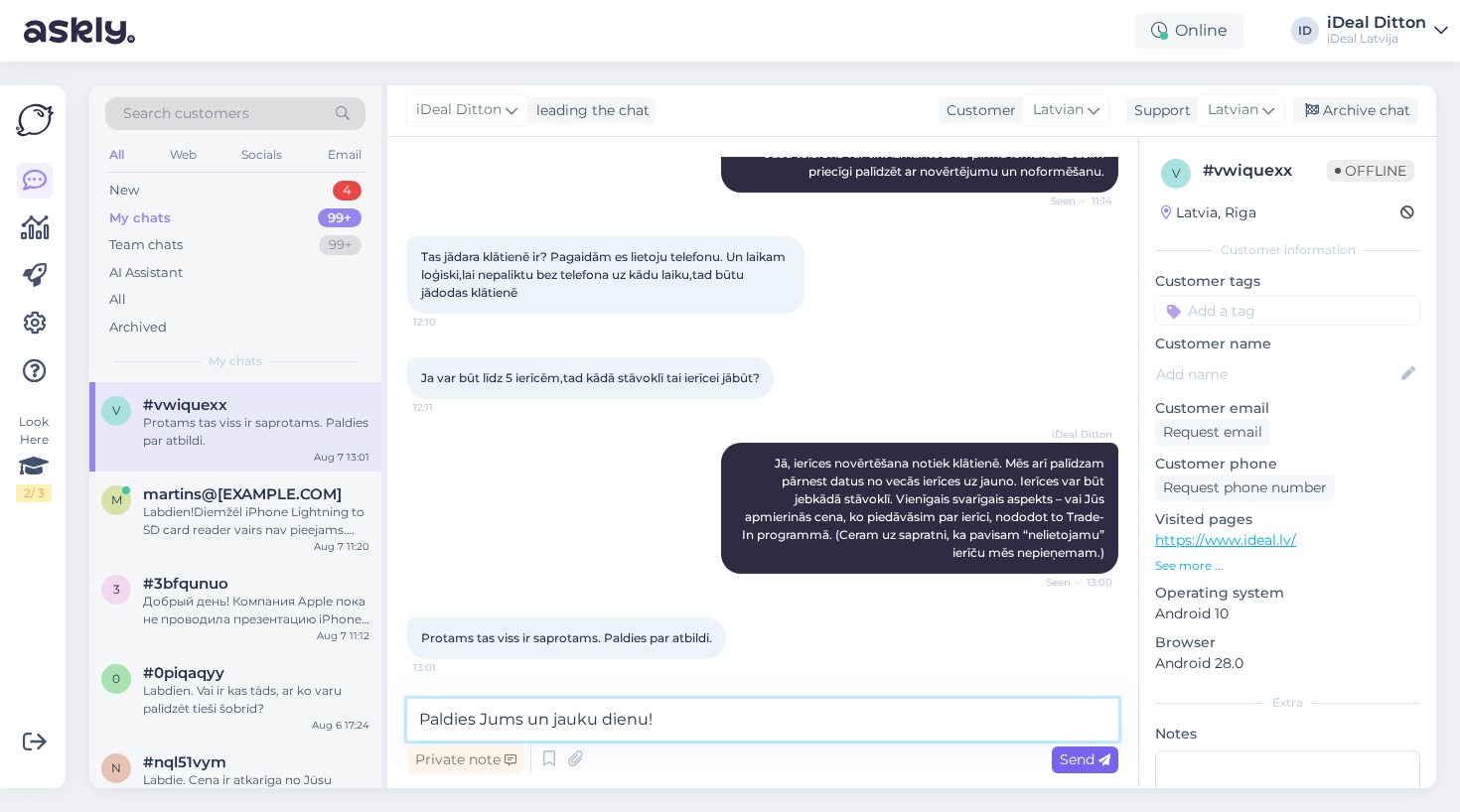 type on "Paldies Jums un jauku dienu!" 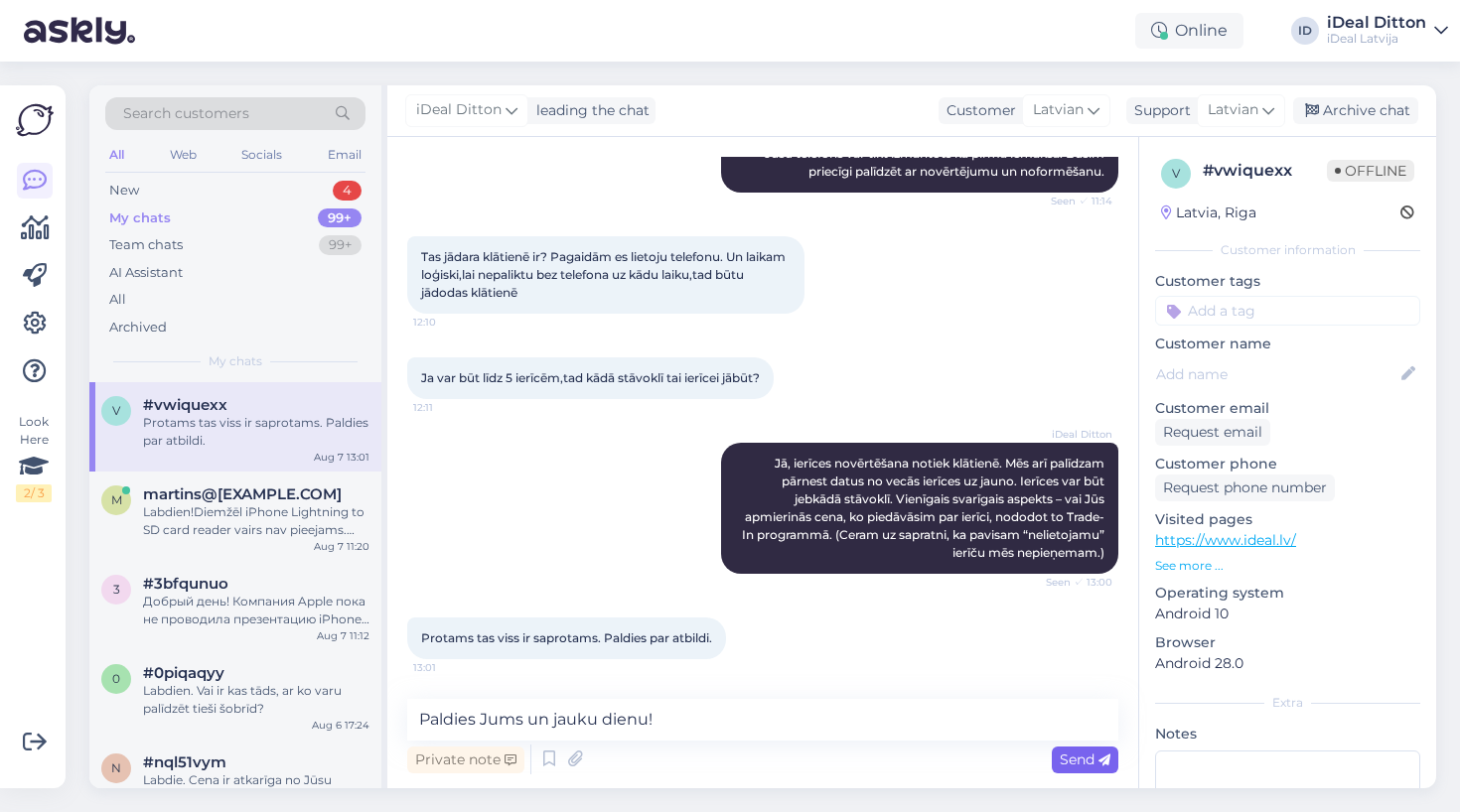 click on "Send" at bounding box center [1085, 759] 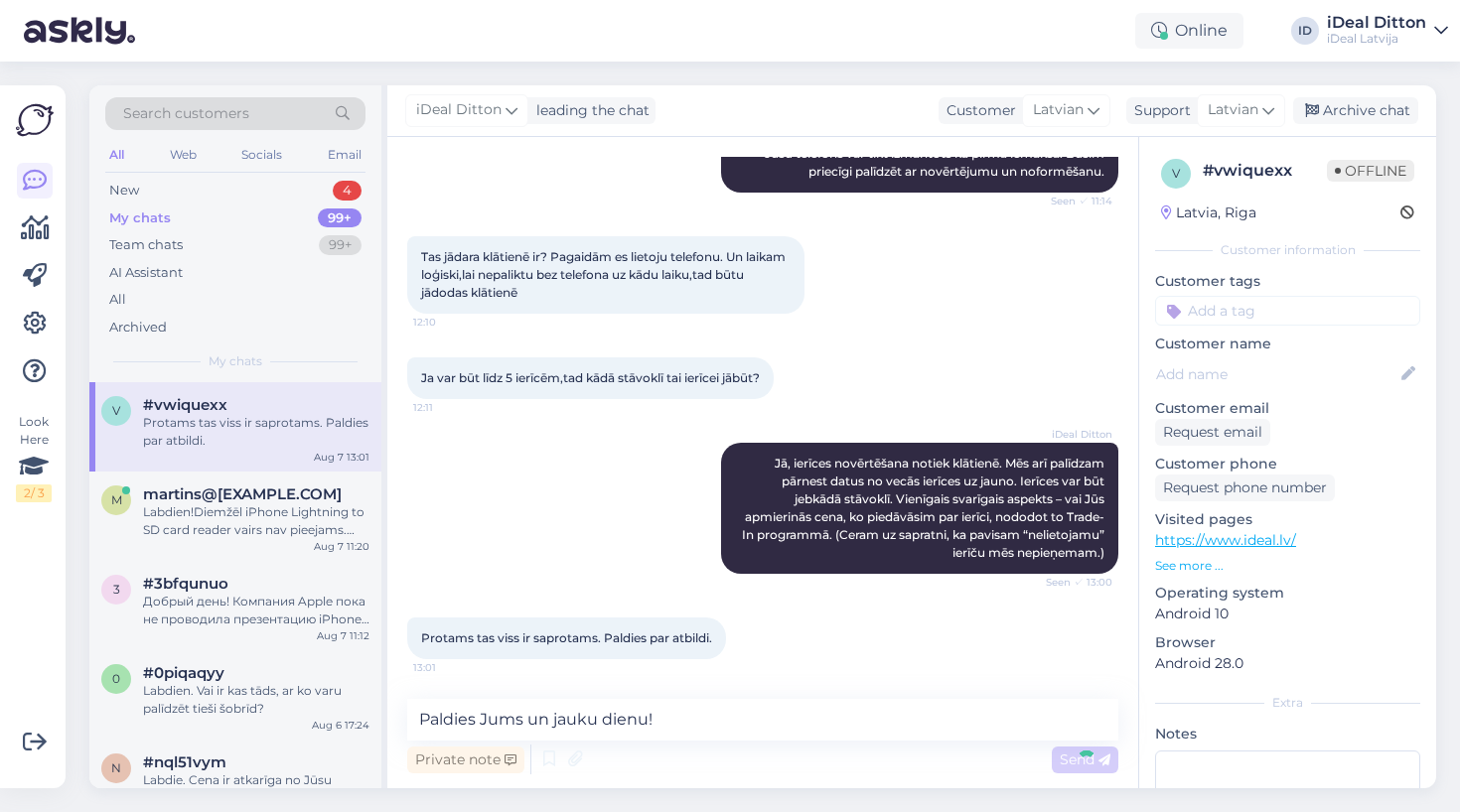 type 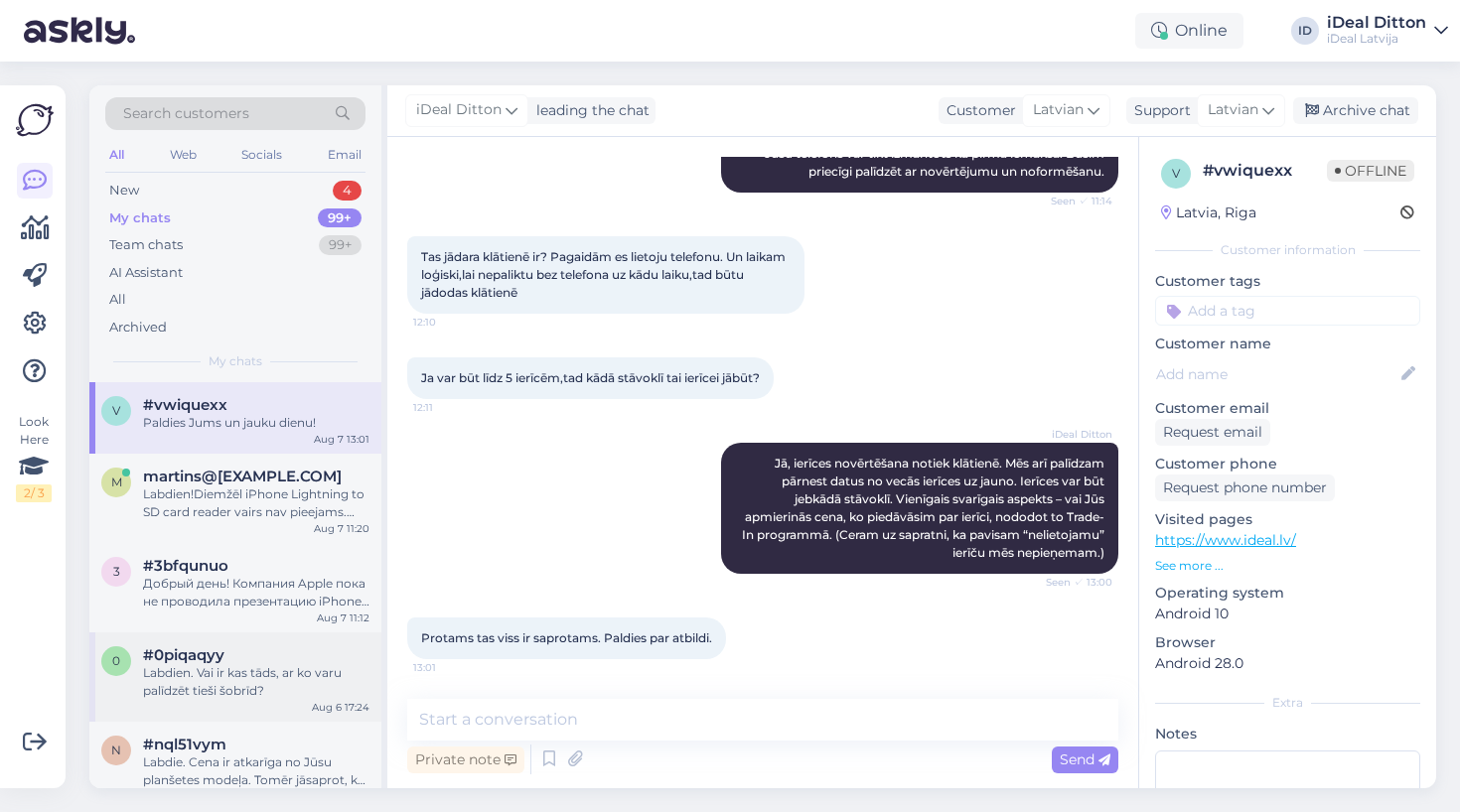 scroll, scrollTop: 457, scrollLeft: 0, axis: vertical 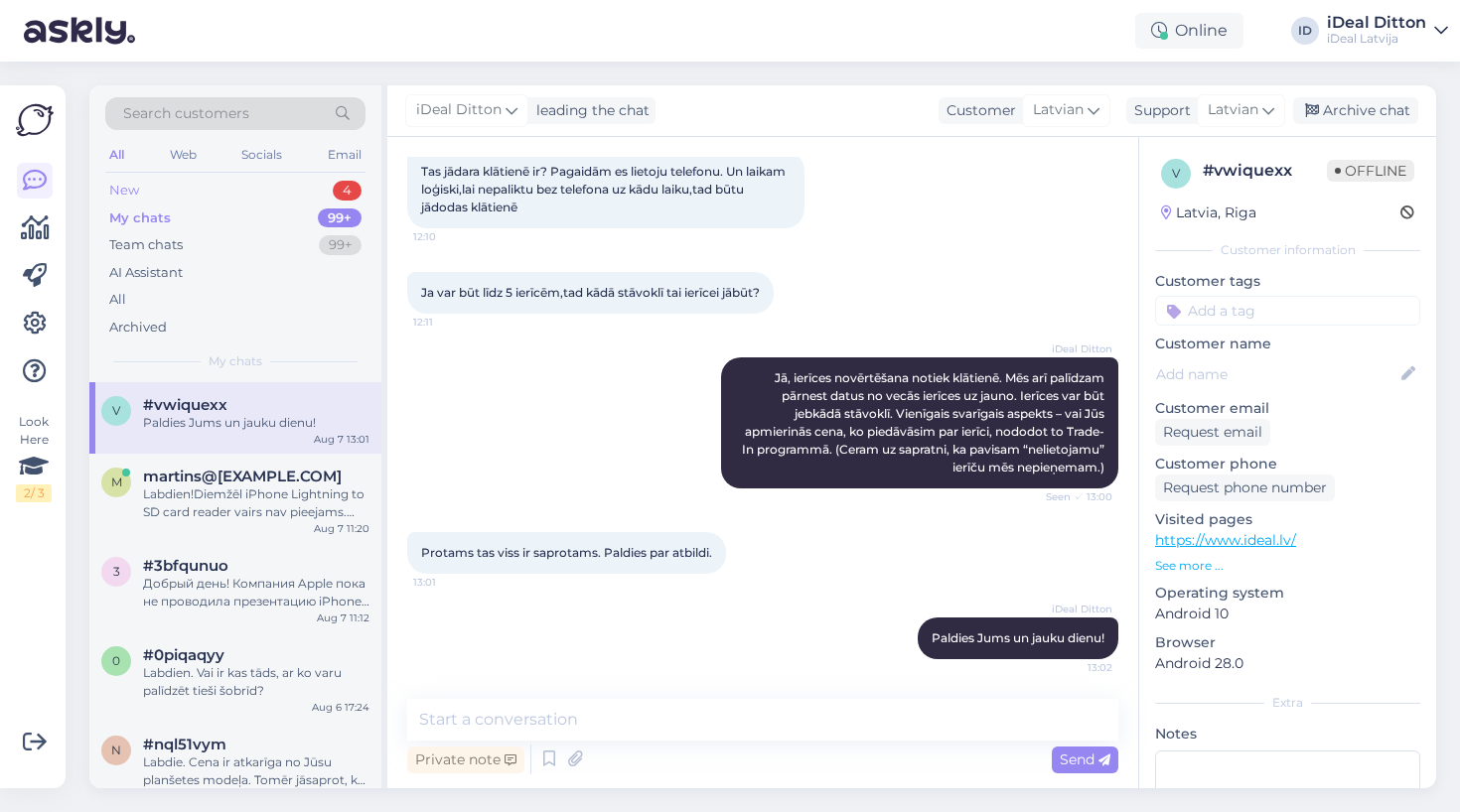 click on "New 4" at bounding box center [235, 191] 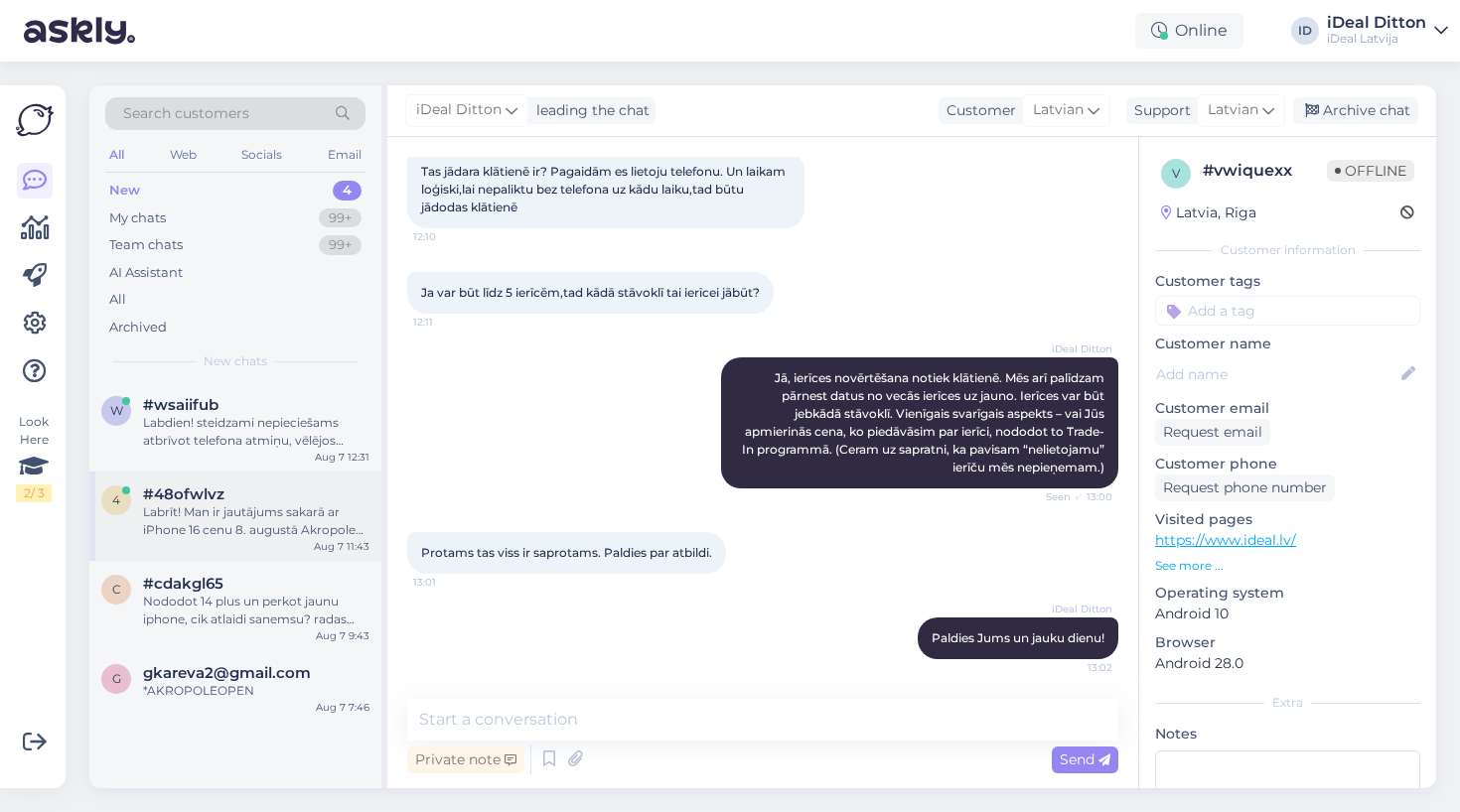 click on "Labrīt! Man ir jautājums sakarā ar iPhone 16 cenu 8. augustā Akropole veikalā. Tīmekļlapā ir rakstīts, ka ar atlaižu kodu tiešsaistē var nopirkt to par 799 eiro, un arī ir rakstīts, ka tieši veikalā visām Apple ierīcēm būs atlaide 5%, taču ņemot vēra cenu bez  5% atlaides tas ir 880 - 5% un sanāk 836 eiro. Vai veikalā būs tada pati cena kā ar kodu tiešsaistē - 799 eiro, vai 836 eiro?" at bounding box center (256, 521) 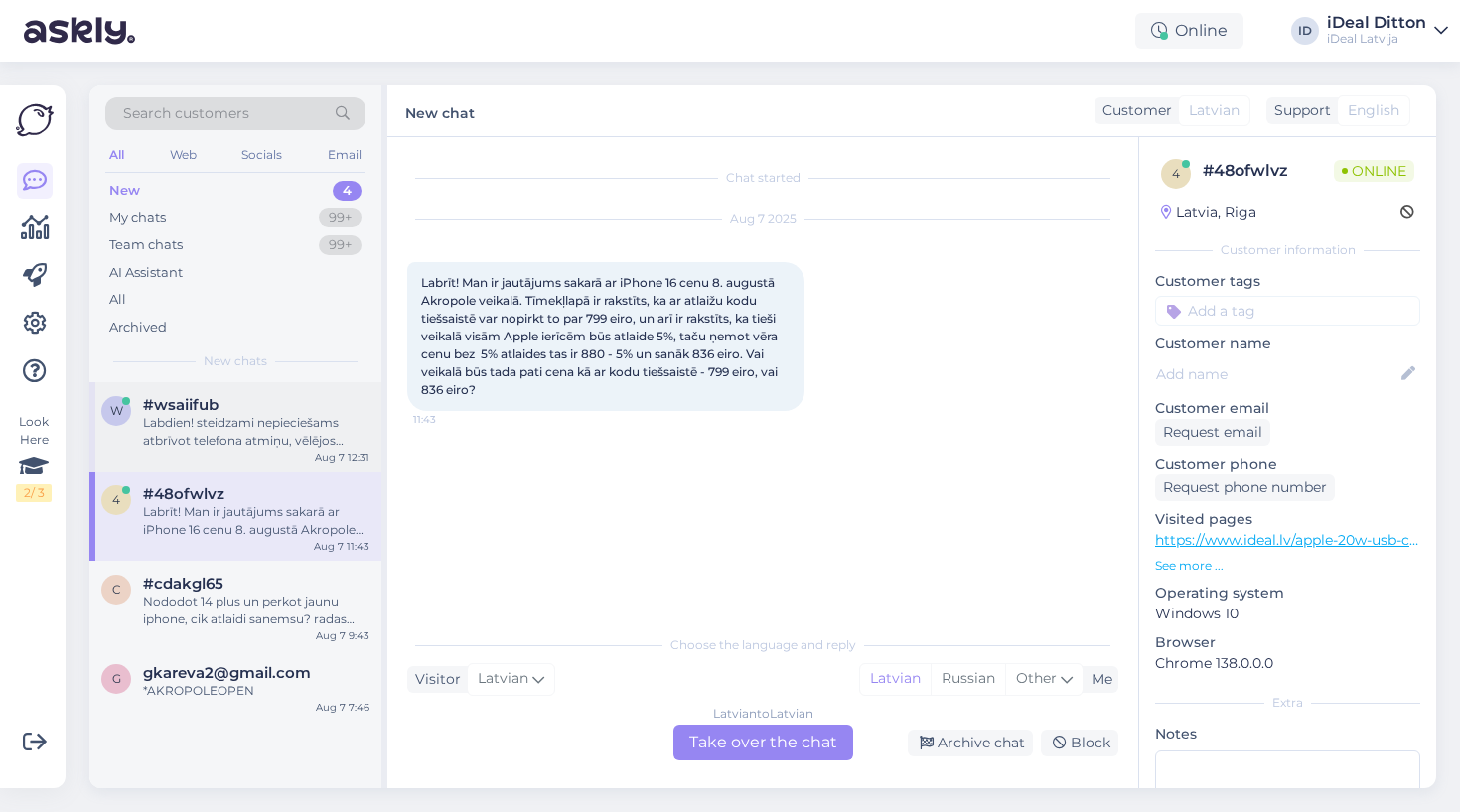 click on "Labdien! steidzami nepieciešams atbrīvot telefona atmiņu, vēlējos ielādēt bildes datorā, bet pieslēdzot pie datora - izmet kļūdu (sk.pielikumā). Telefonu redz, bet pieslēgties pie ta neļauj. Vakar veiksmīgi sanāca ielādēt 1000 bildes no 10000 un tad izmeta error - un sodien vairs neļauj neko" at bounding box center [256, 432] 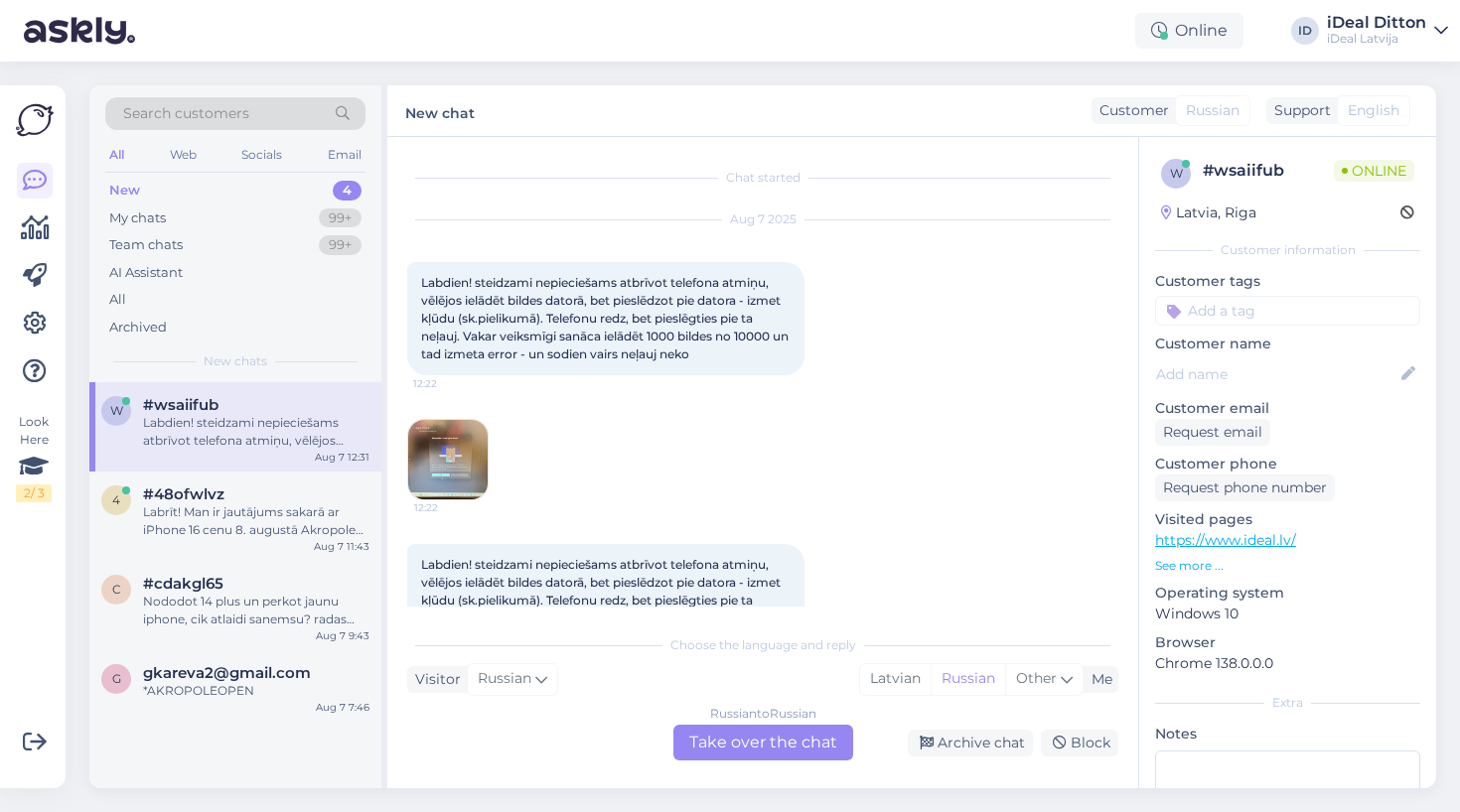 scroll, scrollTop: 72, scrollLeft: 0, axis: vertical 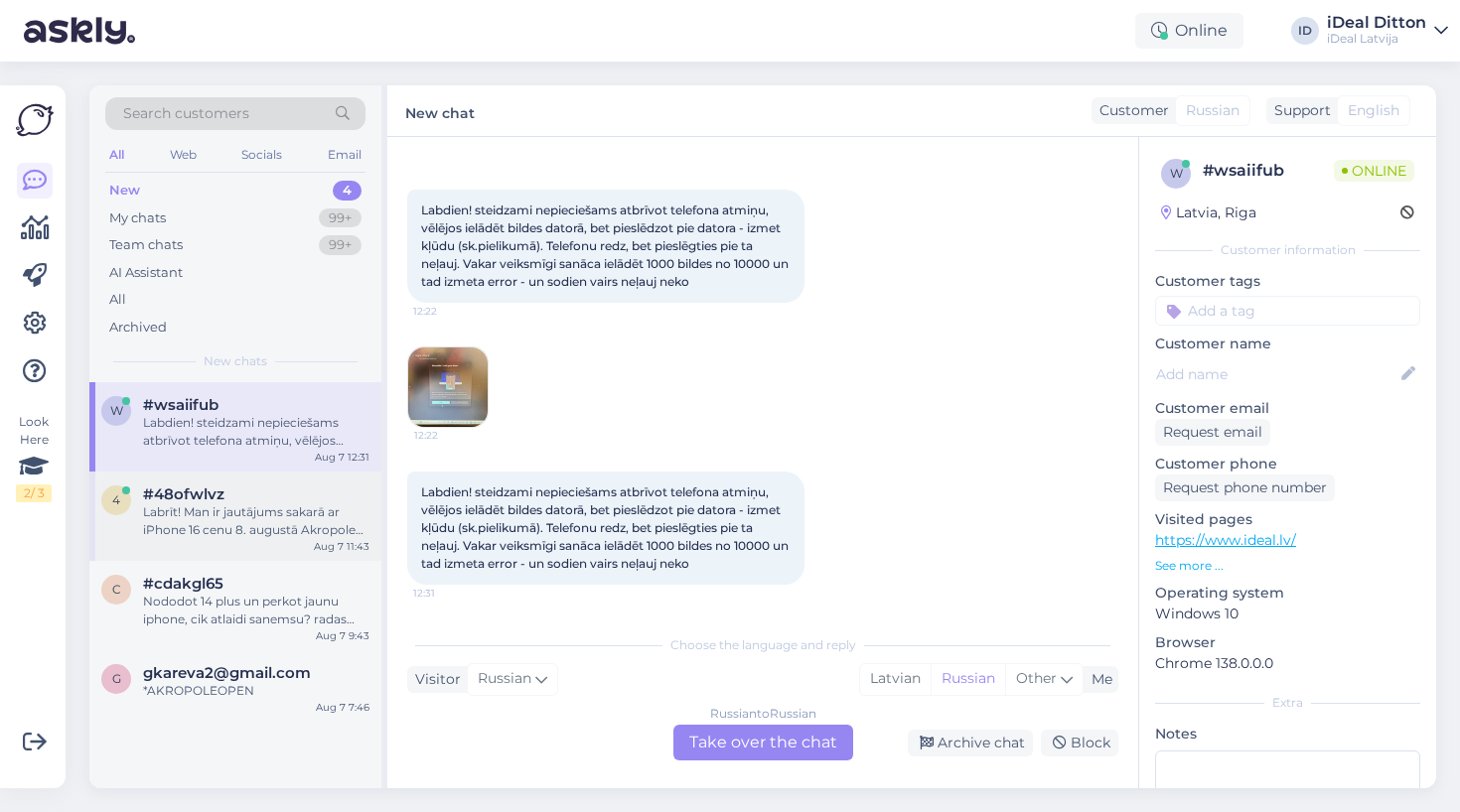 click on "#48ofwlvz" at bounding box center [184, 494] 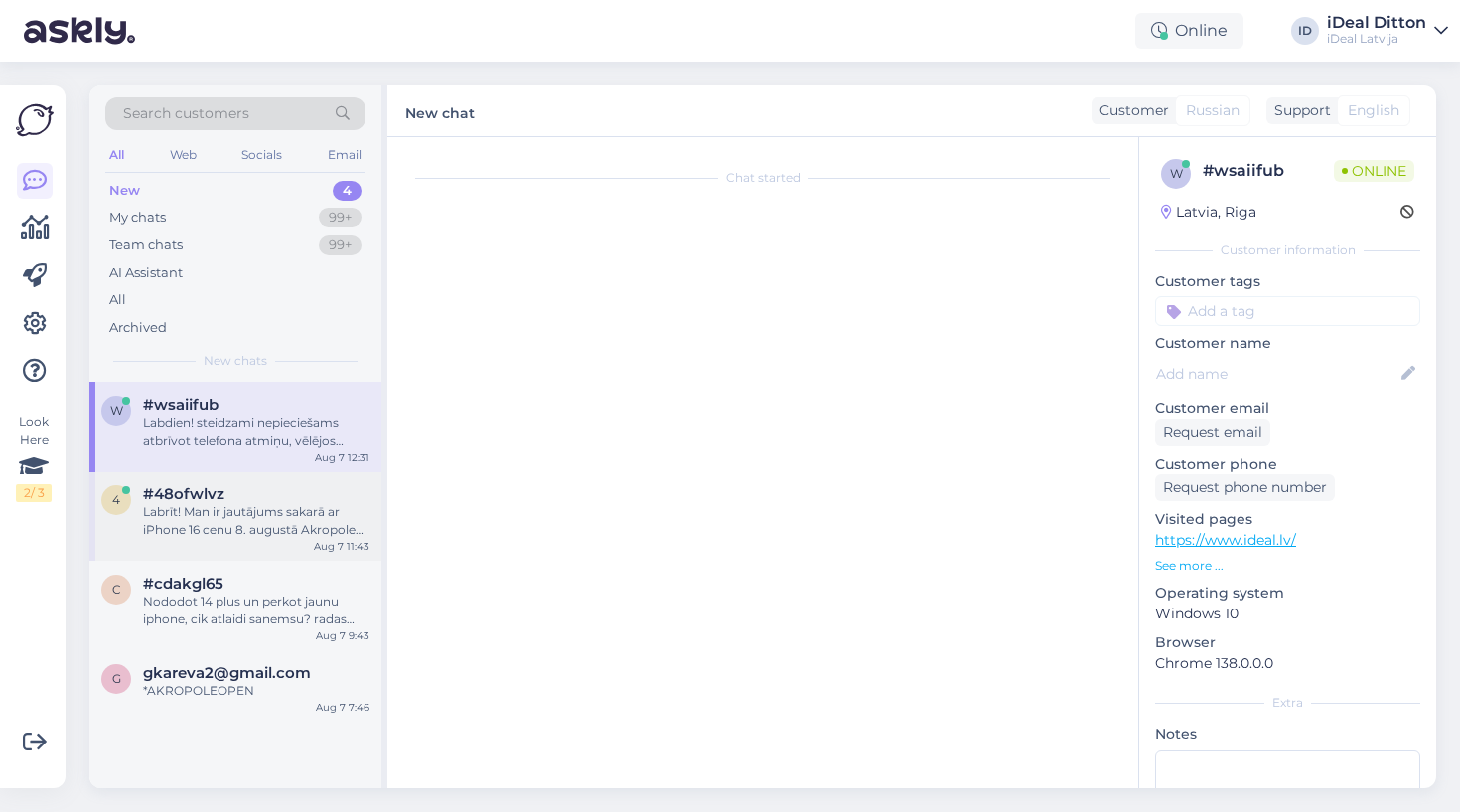 scroll, scrollTop: 0, scrollLeft: 0, axis: both 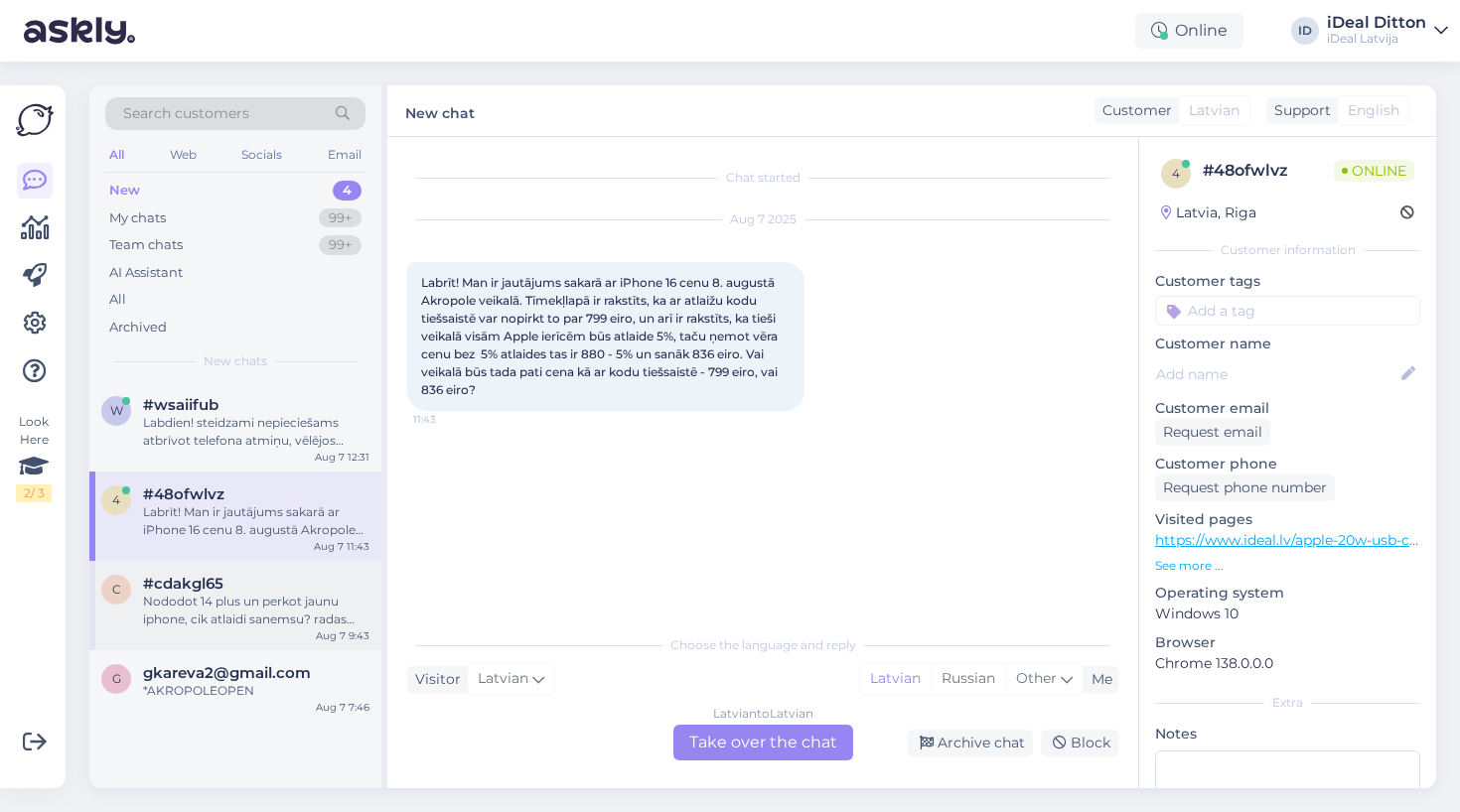 click on "Nododot 14 plus un perkot jaunu iphone, cik atlaidi sanemsu? radas 269 eiro un vel bus atlaide?" at bounding box center (256, 610) 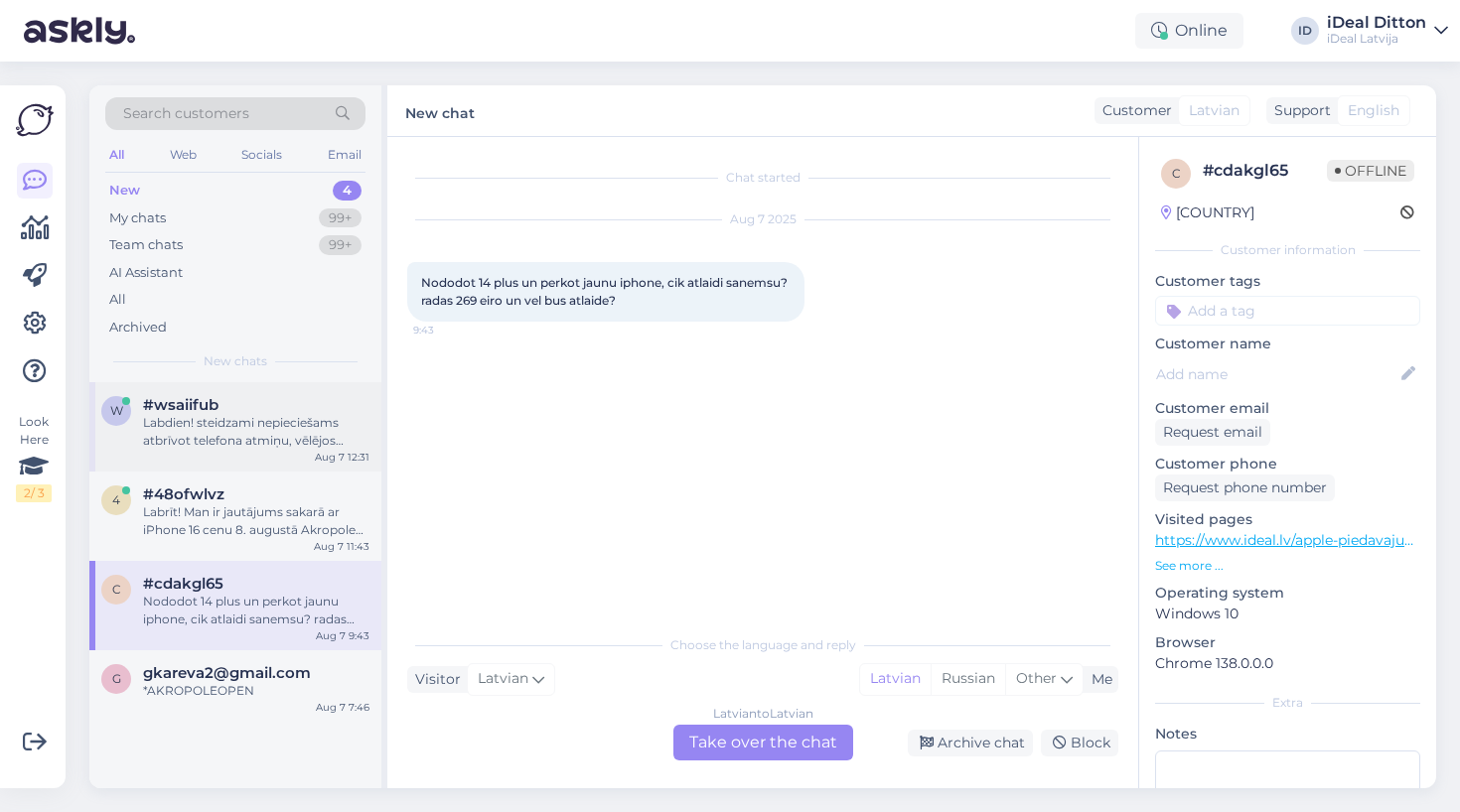 click on "Labdien! steidzami nepieciešams atbrīvot telefona atmiņu, vēlējos ielādēt bildes datorā, bet pieslēdzot pie datora - izmet kļūdu (sk.pielikumā). Telefonu redz, bet pieslēgties pie ta neļauj. Vakar veiksmīgi sanāca ielādēt 1000 bildes no 10000 un tad izmeta error - un sodien vairs neļauj neko" at bounding box center [256, 432] 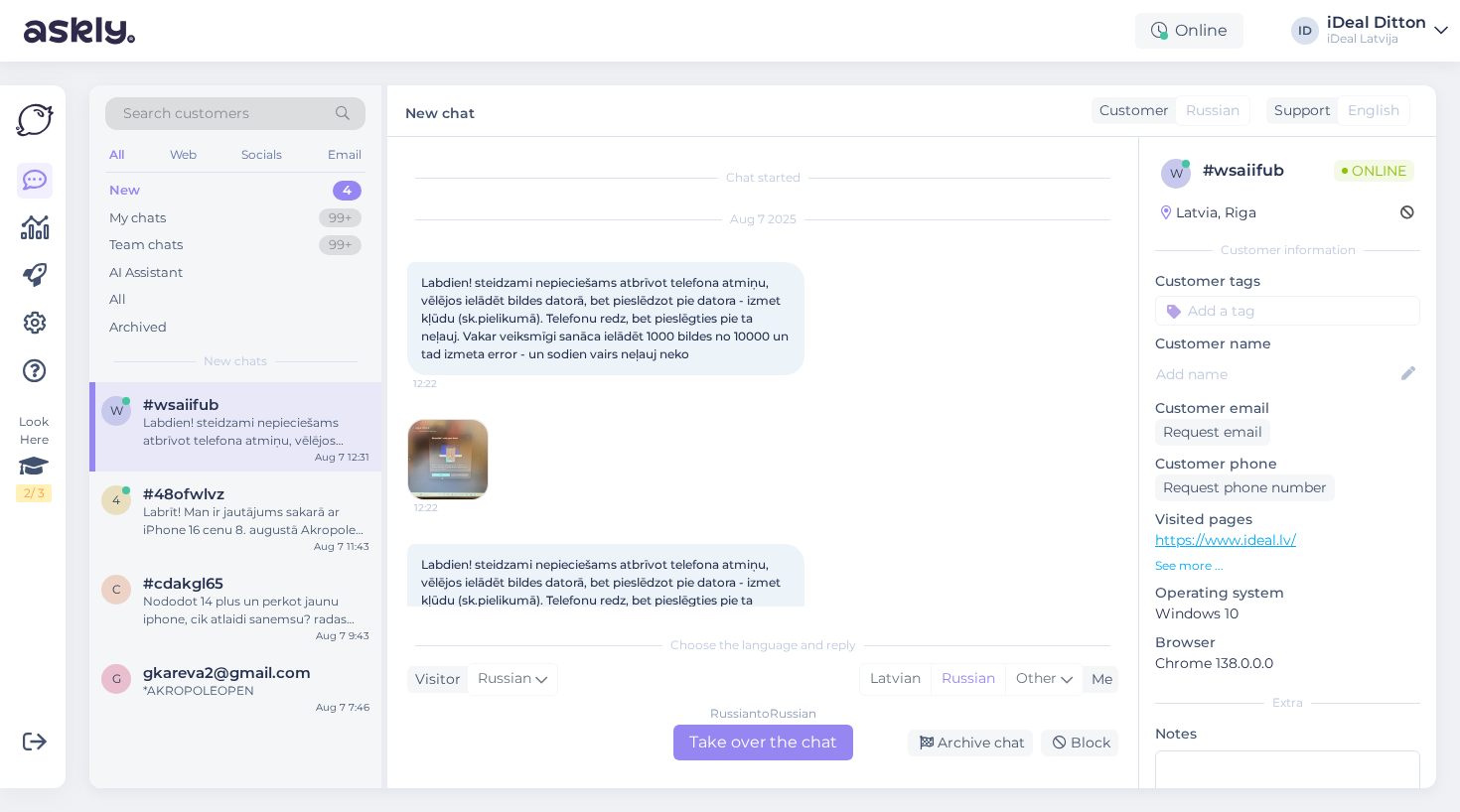 scroll, scrollTop: 72, scrollLeft: 0, axis: vertical 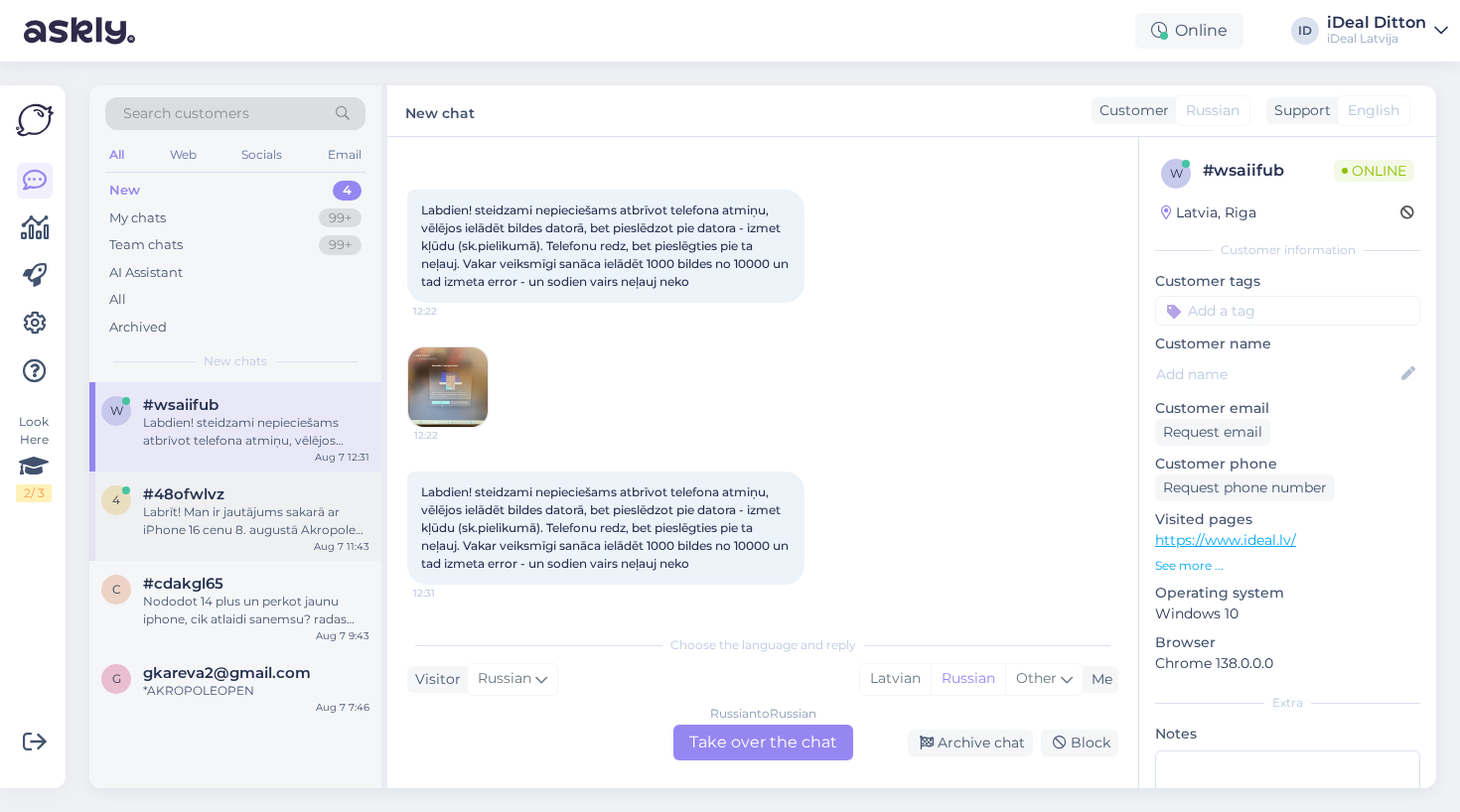 click on "#48ofwlvz" at bounding box center [256, 494] 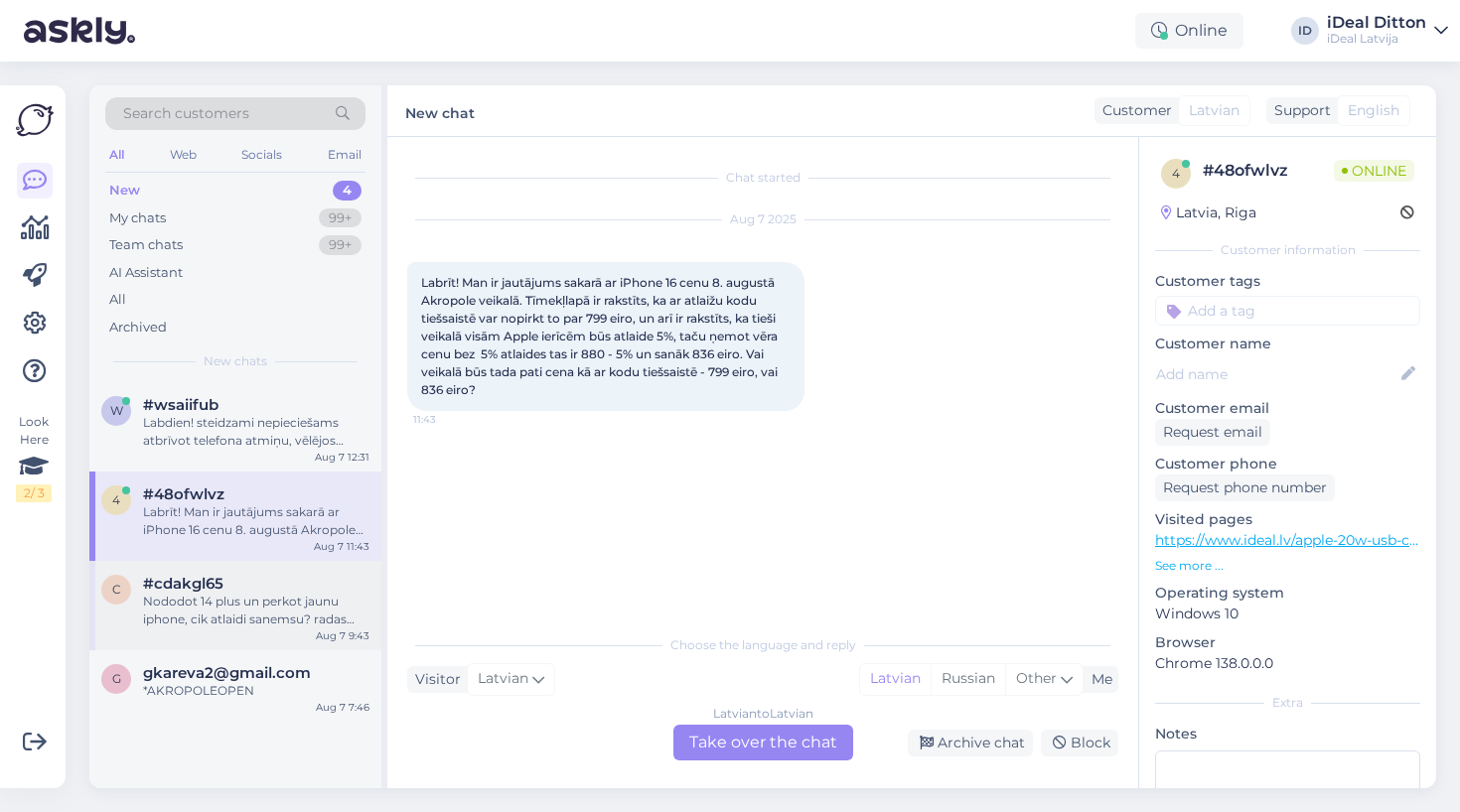 click on "#cdakgl65" at bounding box center (183, 584) 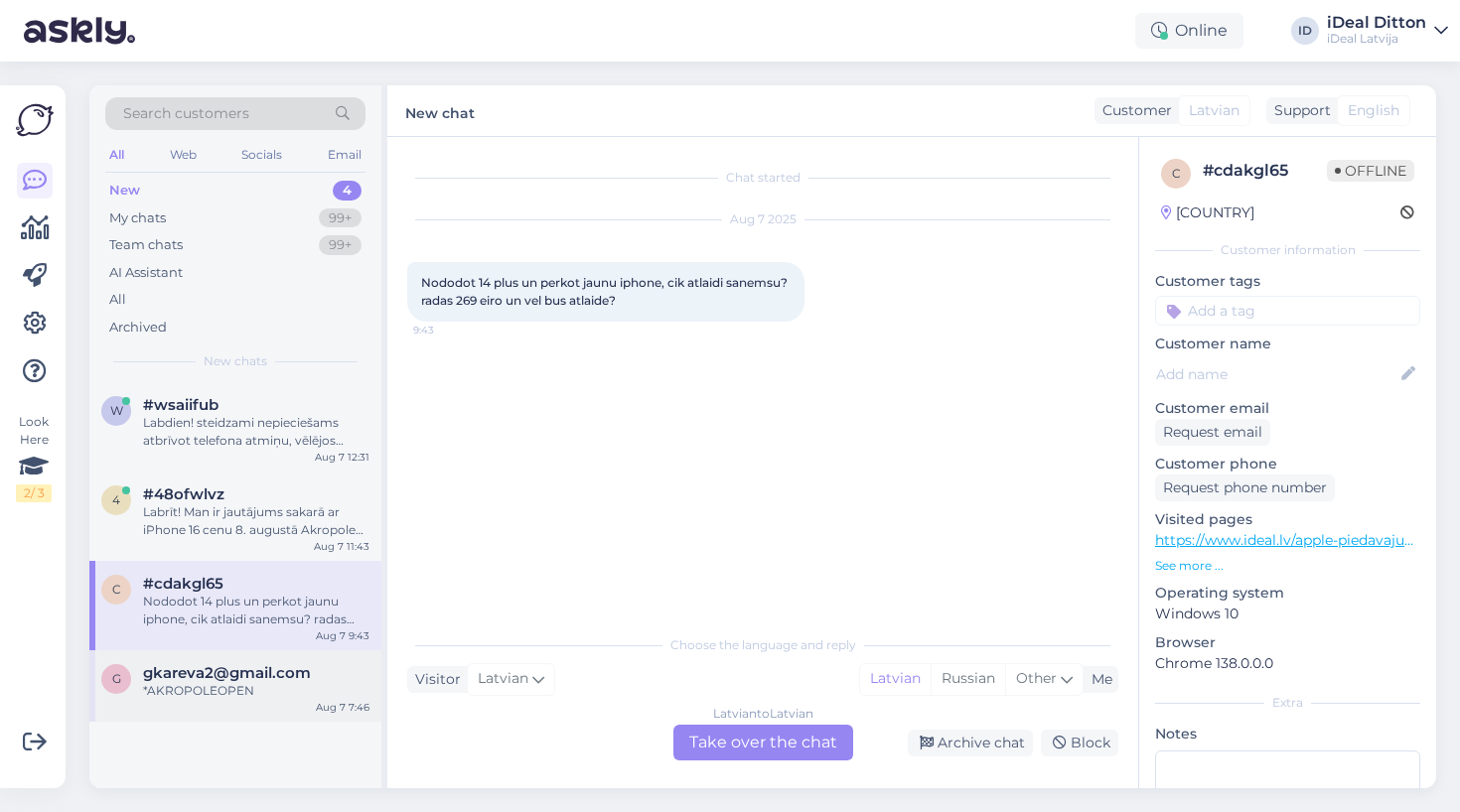 click on "*AKROPOLEOPEN" at bounding box center (256, 691) 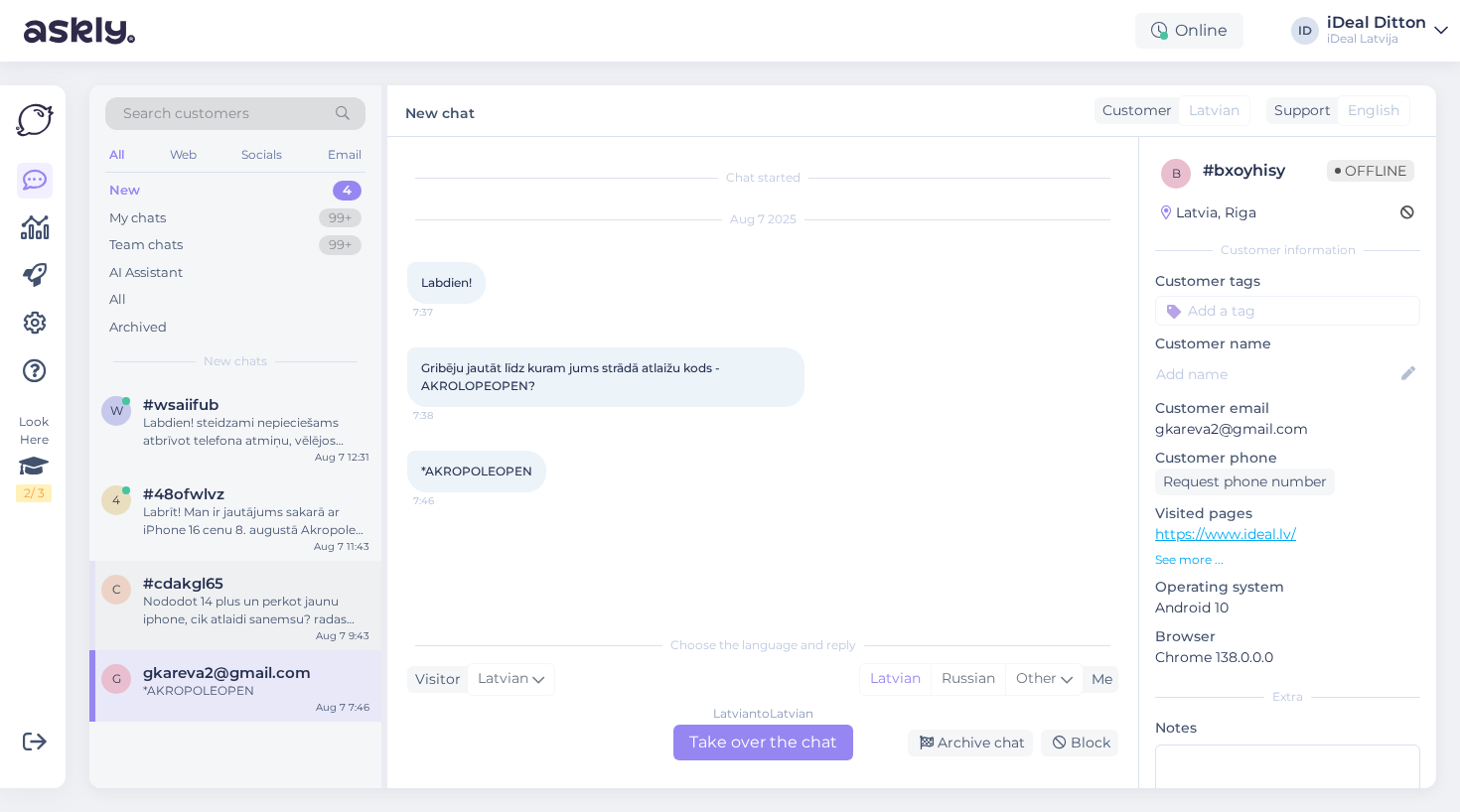 click on "Nododot 14 plus un perkot jaunu iphone, cik atlaidi sanemsu? radas 269 eiro un vel bus atlaide?" at bounding box center (256, 610) 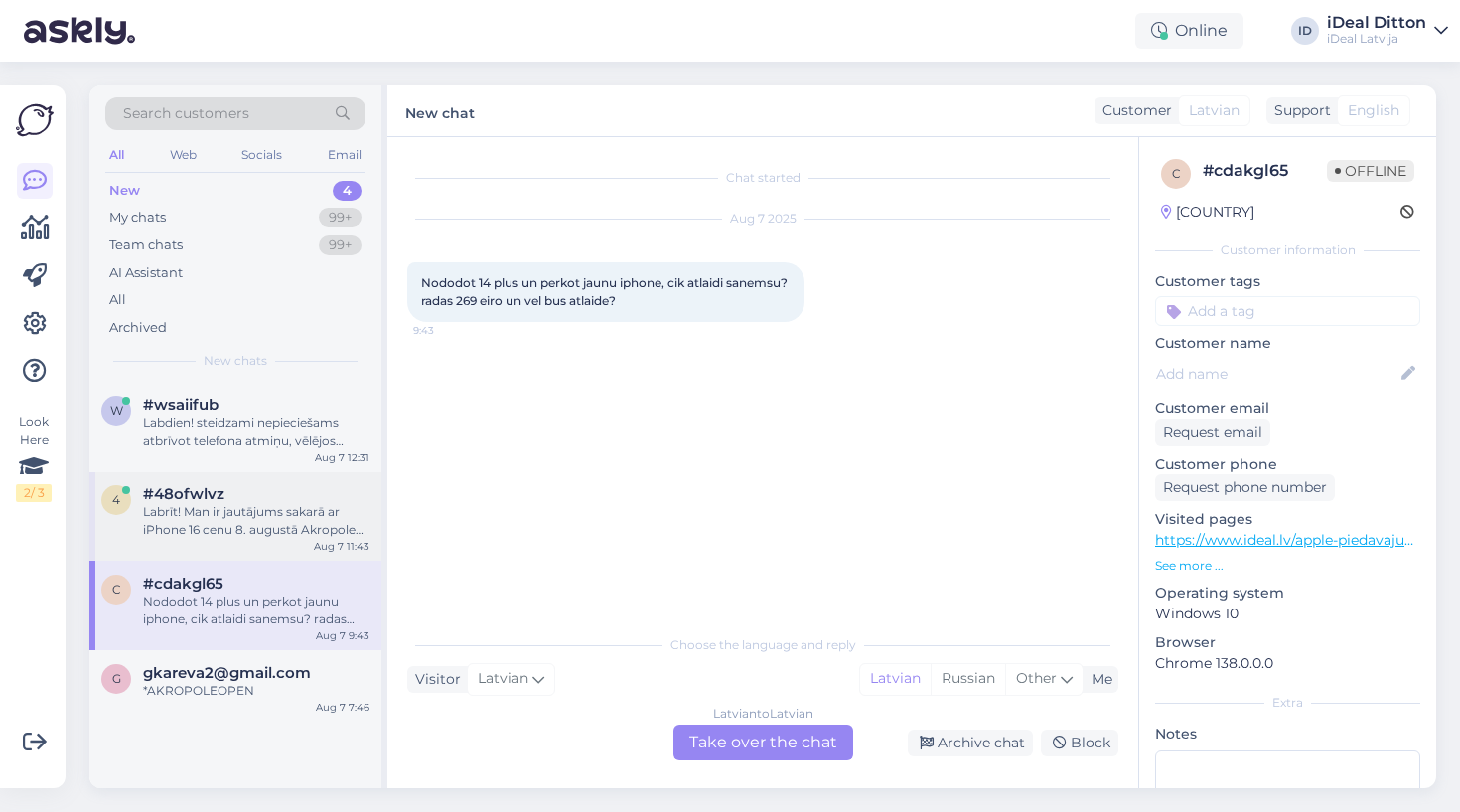 click on "Labrīt! Man ir jautājums sakarā ar iPhone 16 cenu 8. augustā Akropole veikalā. Tīmekļlapā ir rakstīts, ka ar atlaižu kodu tiešsaistē var nopirkt to par 799 eiro, un arī ir rakstīts, ka tieši veikalā visām Apple ierīcēm būs atlaide 5%, taču ņemot vēra cenu bez  5% atlaides tas ir 880 - 5% un sanāk 836 eiro. Vai veikalā būs tada pati cena kā ar kodu tiešsaistē - 799 eiro, vai 836 eiro?" at bounding box center (256, 521) 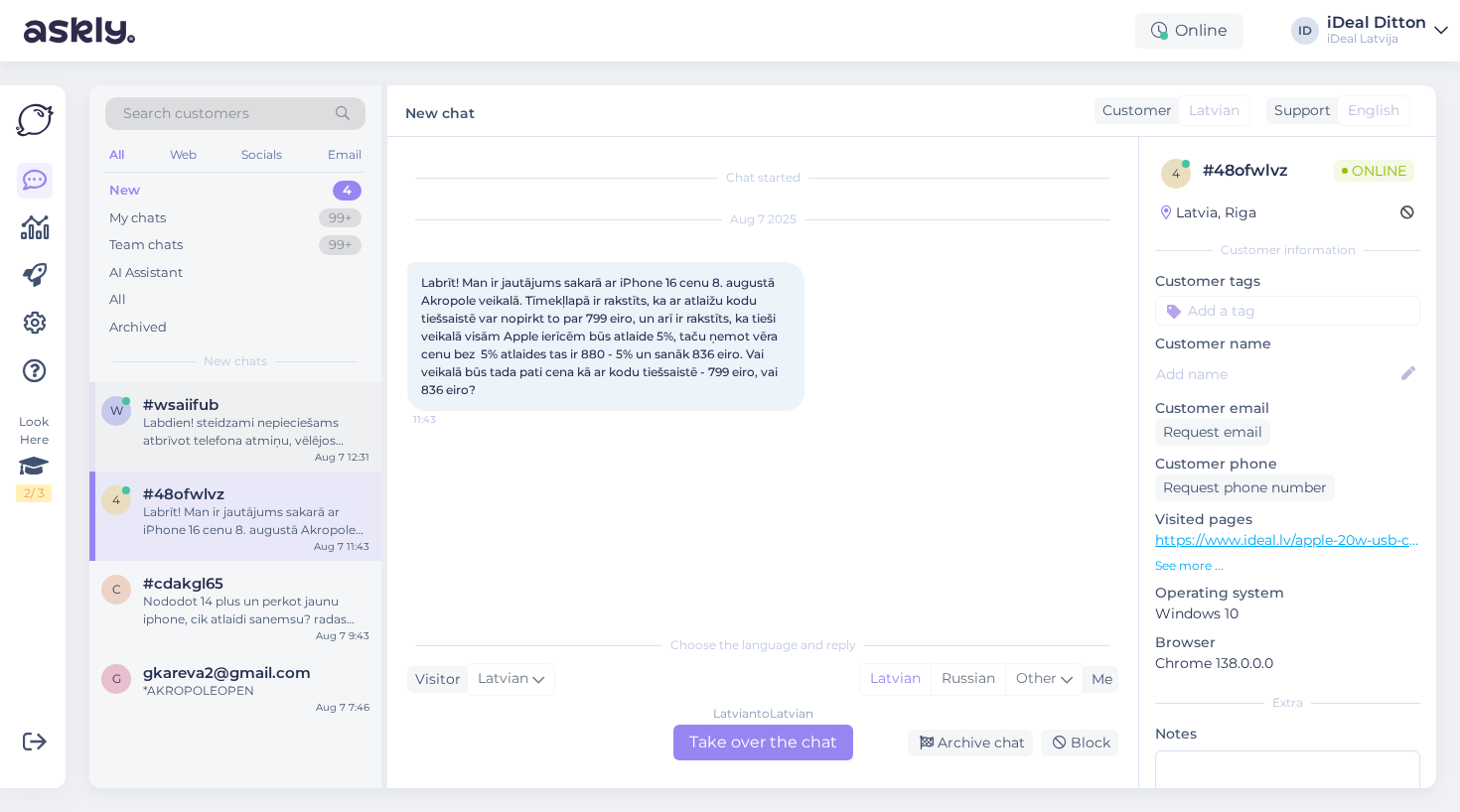 click on "Labdien! steidzami nepieciešams atbrīvot telefona atmiņu, vēlējos ielādēt bildes datorā, bet pieslēdzot pie datora - izmet kļūdu (sk.pielikumā). Telefonu redz, bet pieslēgties pie ta neļauj. Vakar veiksmīgi sanāca ielādēt 1000 bildes no 10000 un tad izmeta error - un sodien vairs neļauj neko" at bounding box center (256, 432) 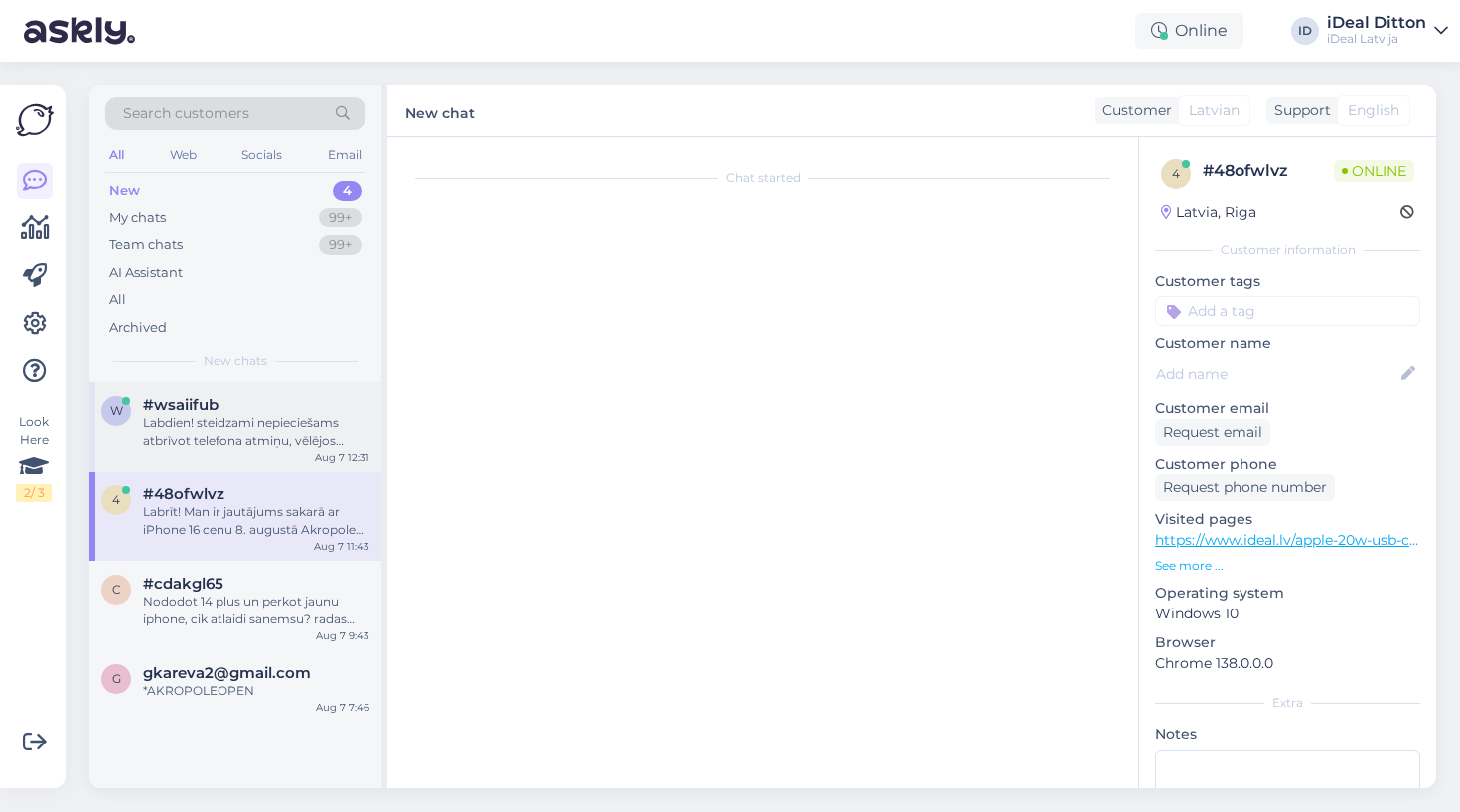 scroll, scrollTop: 72, scrollLeft: 0, axis: vertical 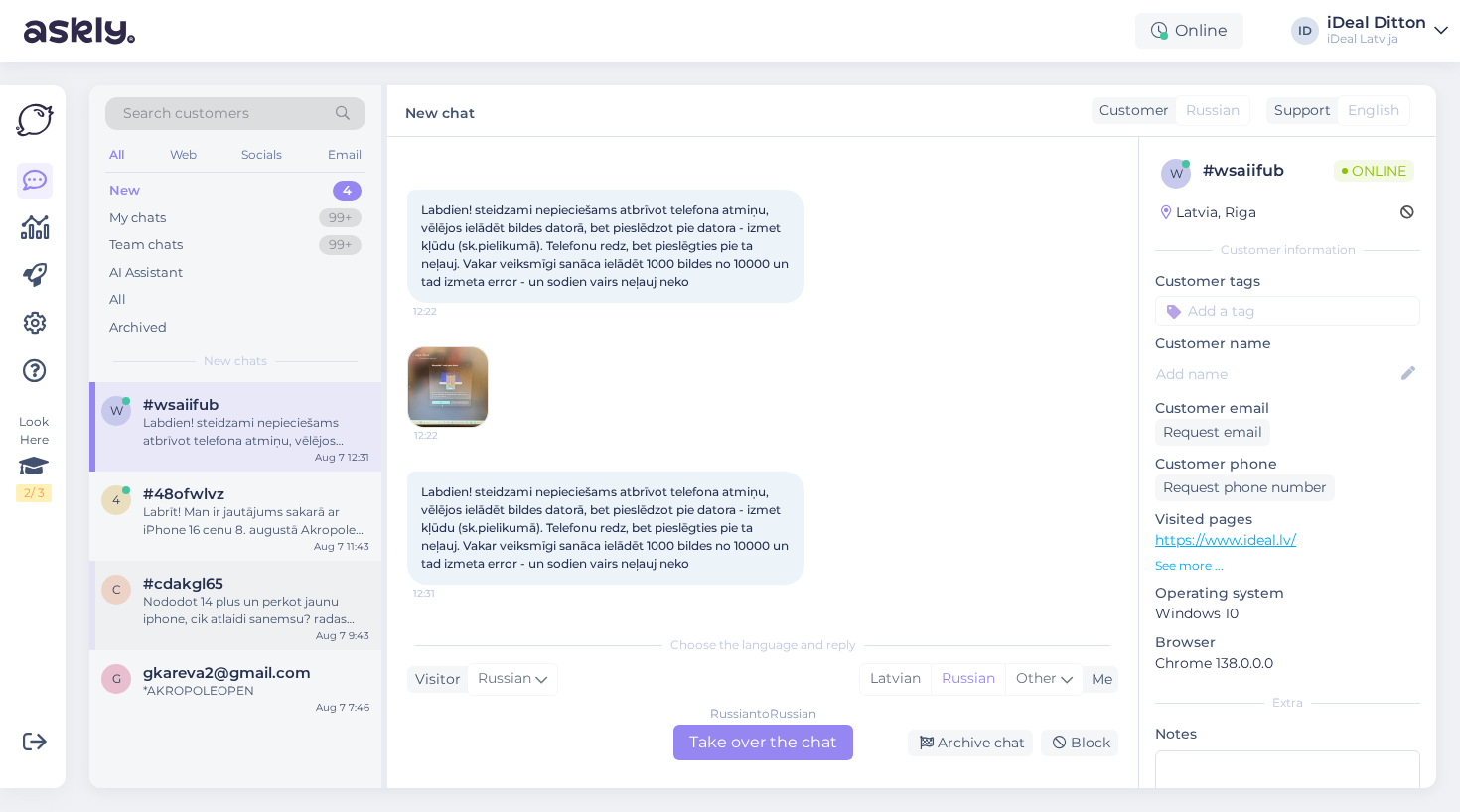 click on "Nododot 14 plus un perkot jaunu iphone, cik atlaidi sanemsu? radas 269 eiro un vel bus atlaide?" at bounding box center (256, 610) 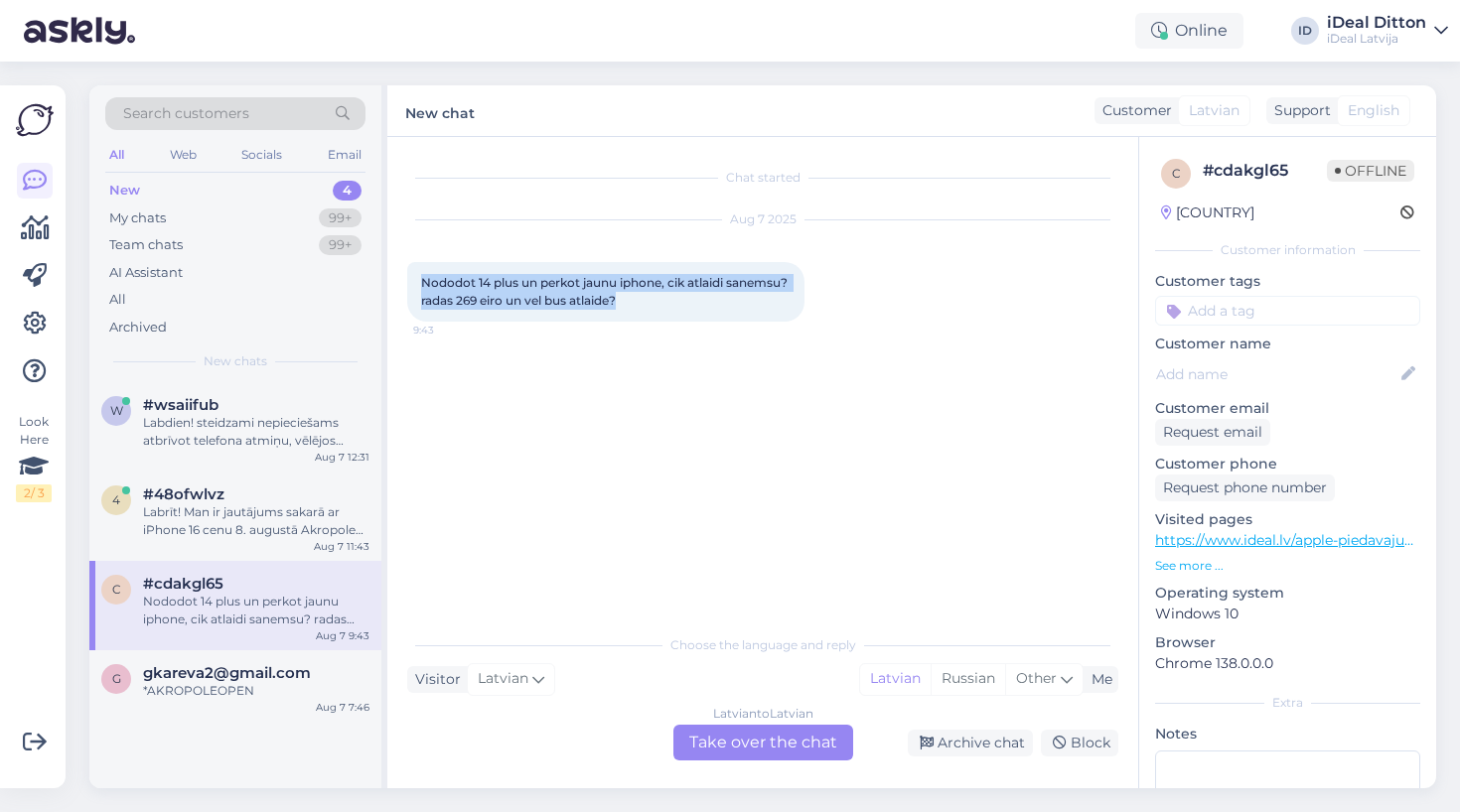 drag, startPoint x: 707, startPoint y: 308, endPoint x: 403, endPoint y: 278, distance: 305.47668 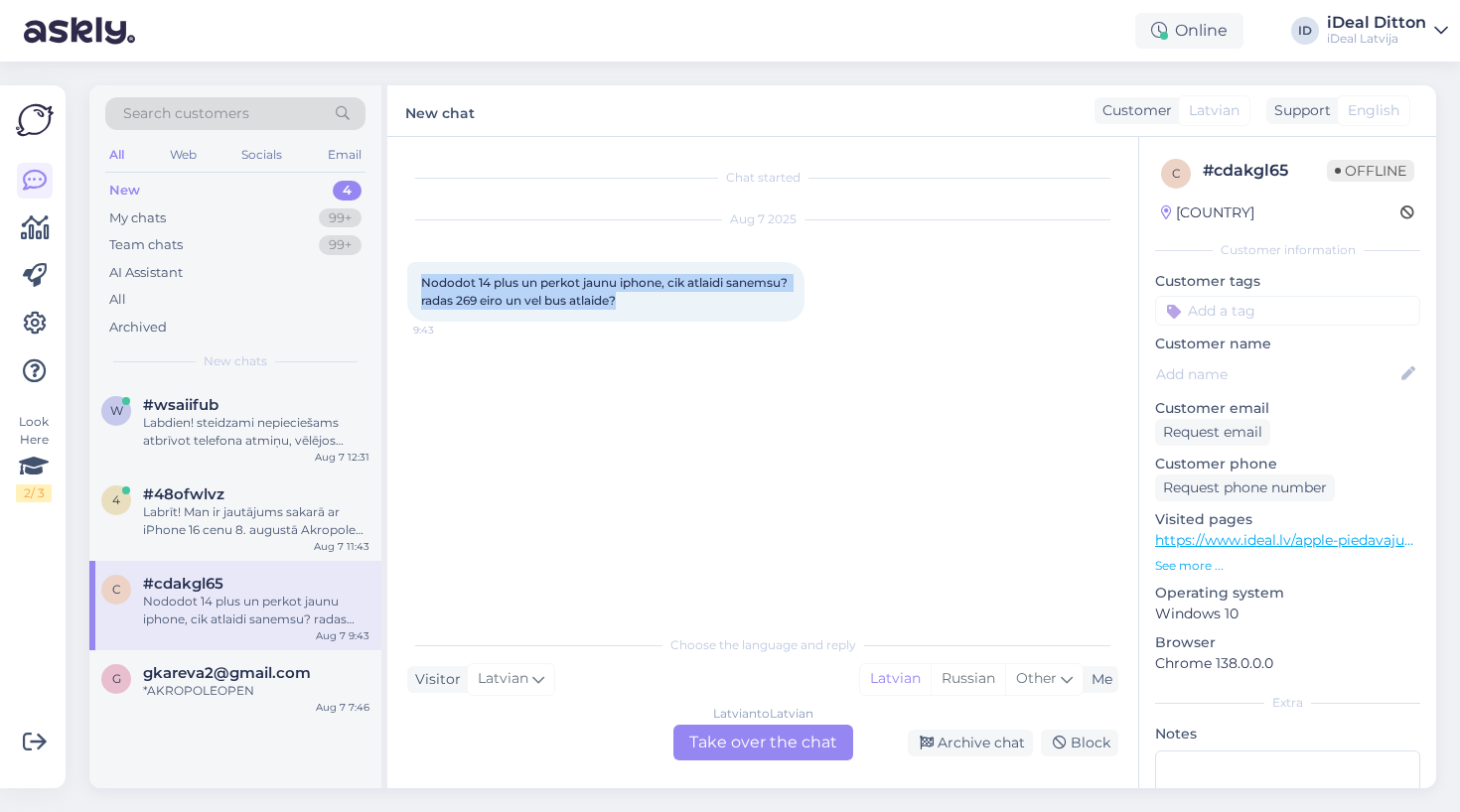 click on "Chat started Aug 7 2025 Nododot 14 plus un perkot jaunu iphone, cik atlaidi sanemsu? radas 269 eiro un vel bus atlaide? 9:43 Choose the language and reply Visitor Latvian Me Latvian Russian Other Latvian to Latvian Take over the chat Archive chat Block" at bounding box center [763, 463] 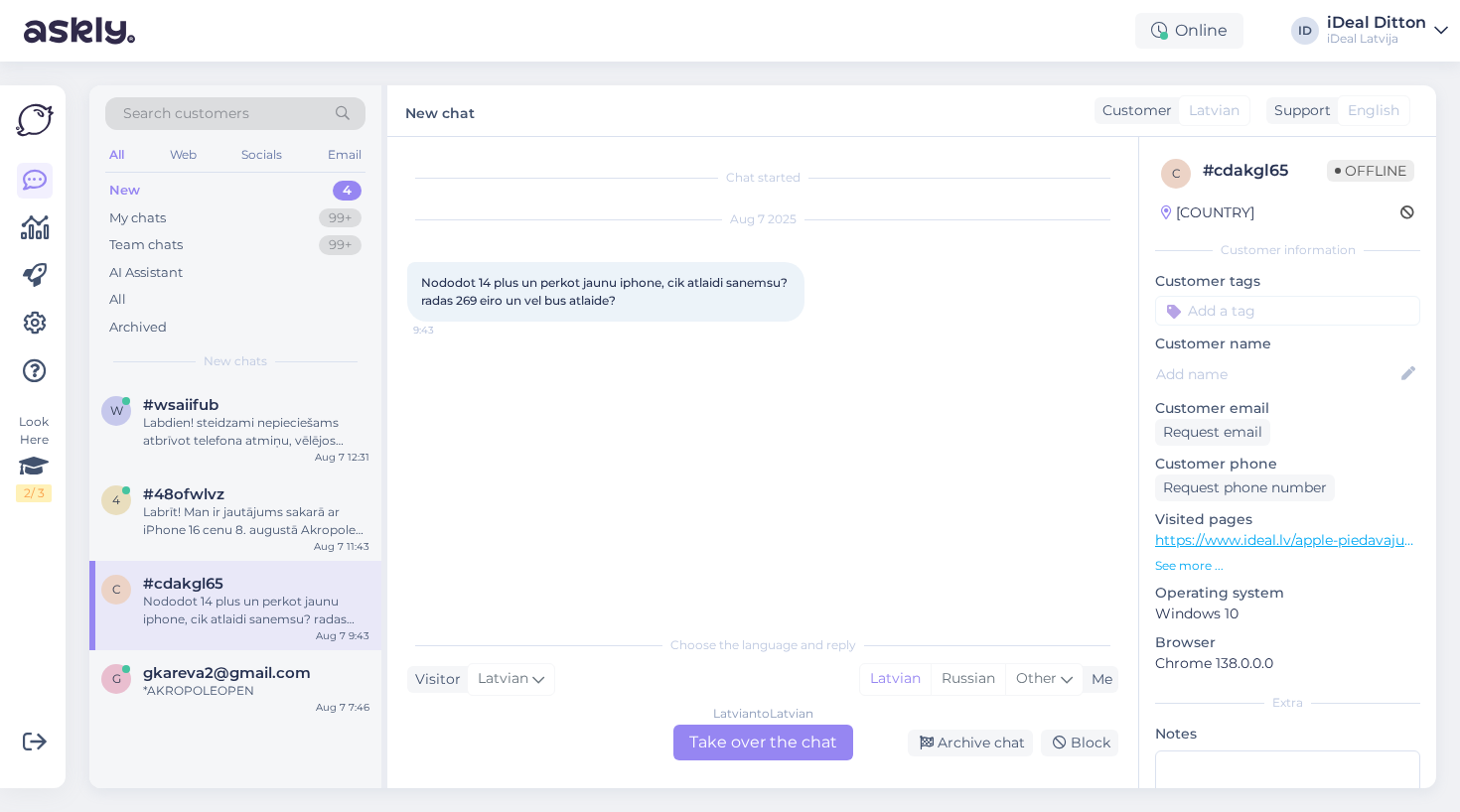 click on "Latvian  to  Latvian Take over the chat" at bounding box center [763, 743] 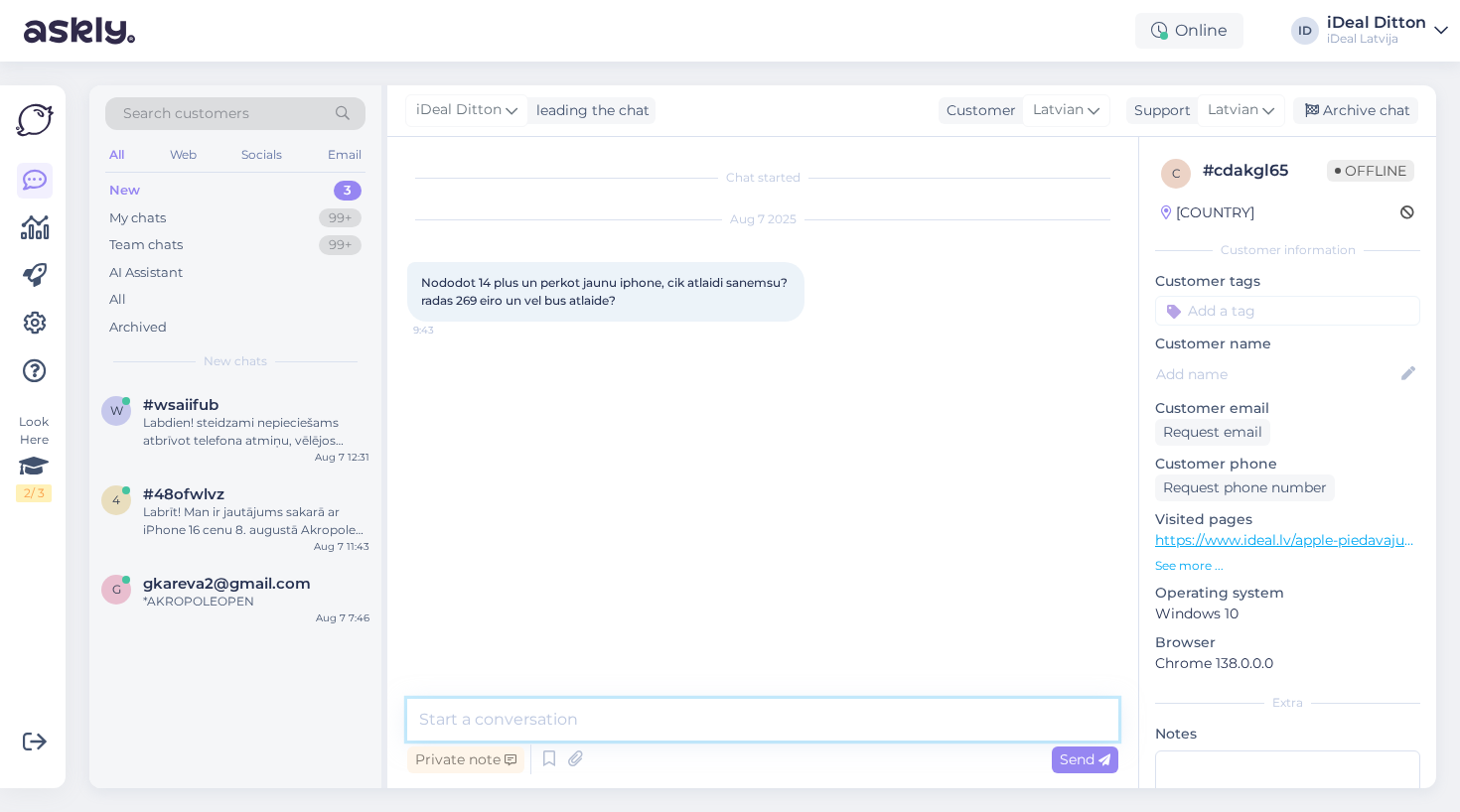 click at bounding box center (763, 720) 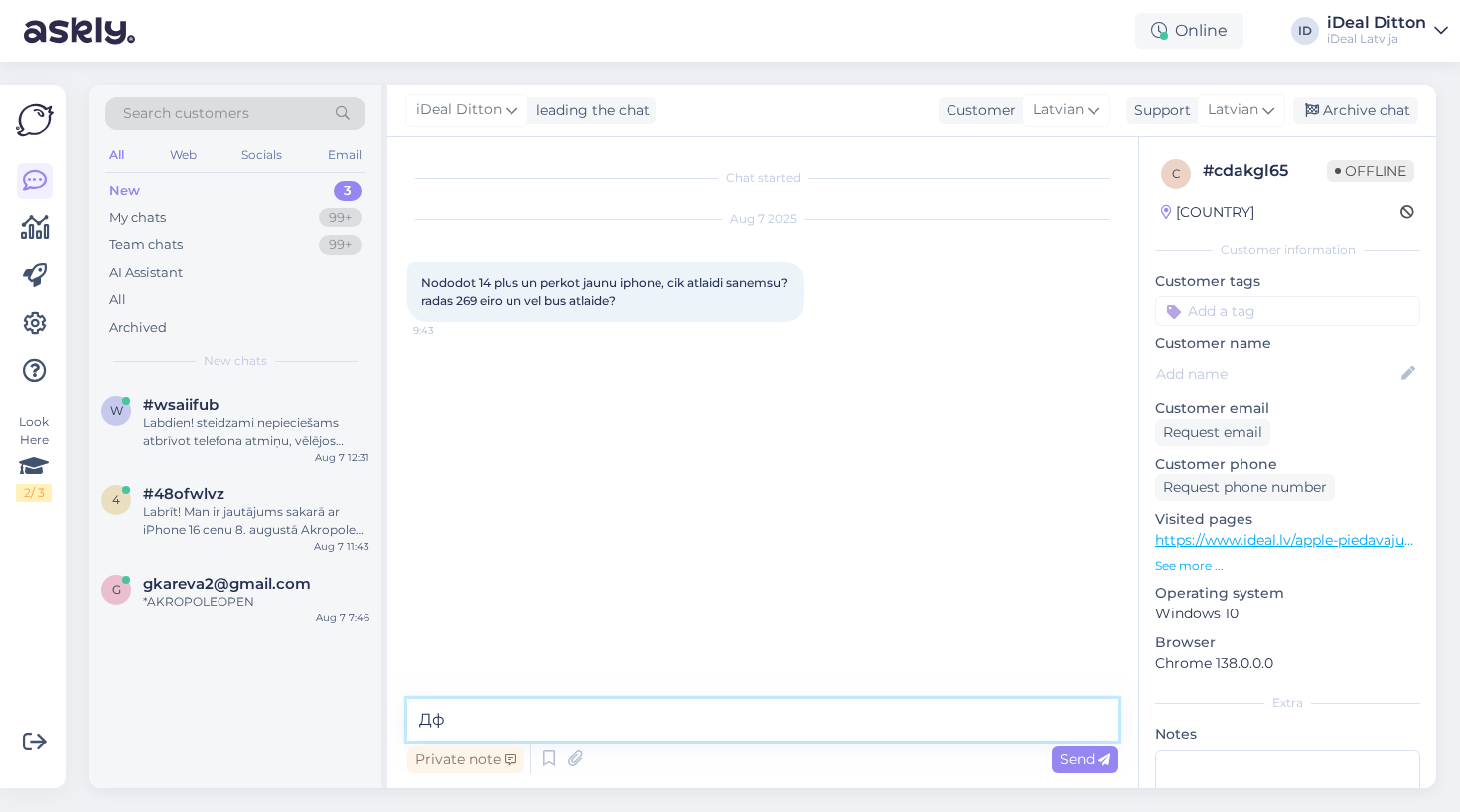 type on "Д" 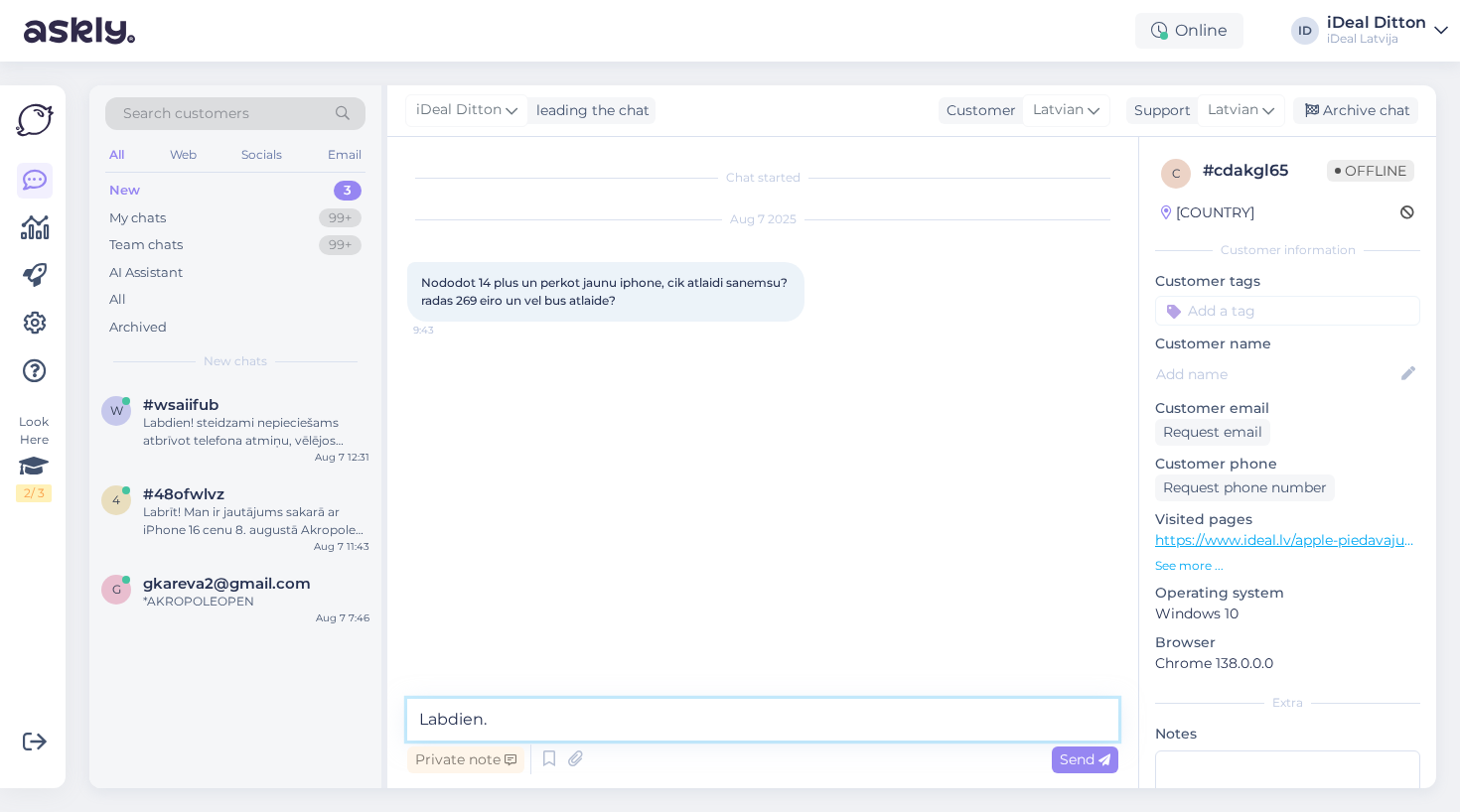 paste on "Nododot 14 plus un perkot jaunu iphone, cik atlaidi sanemsu? radas 269 eiro un vel bus atlaide?" 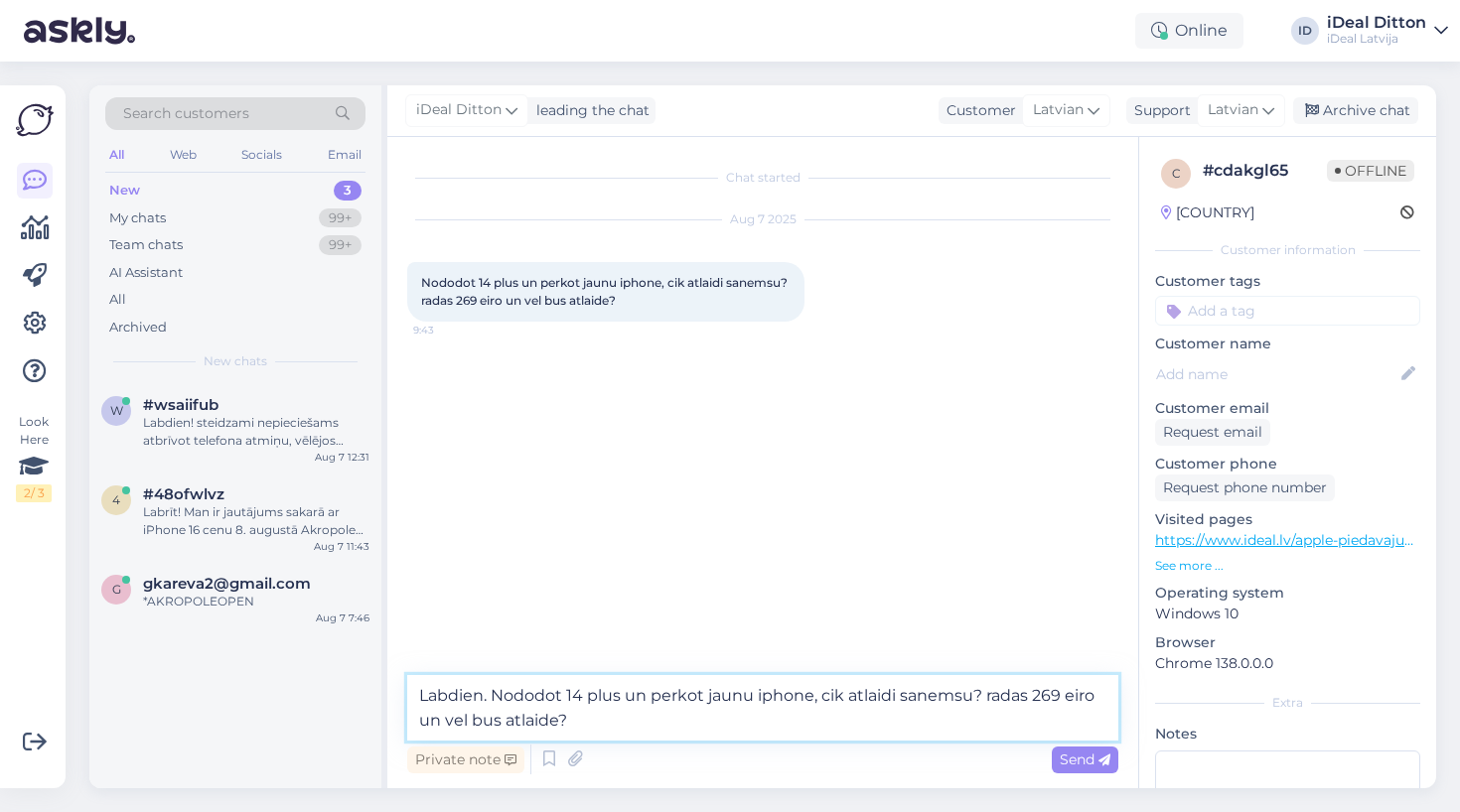 drag, startPoint x: 581, startPoint y: 722, endPoint x: 496, endPoint y: 698, distance: 88.32327 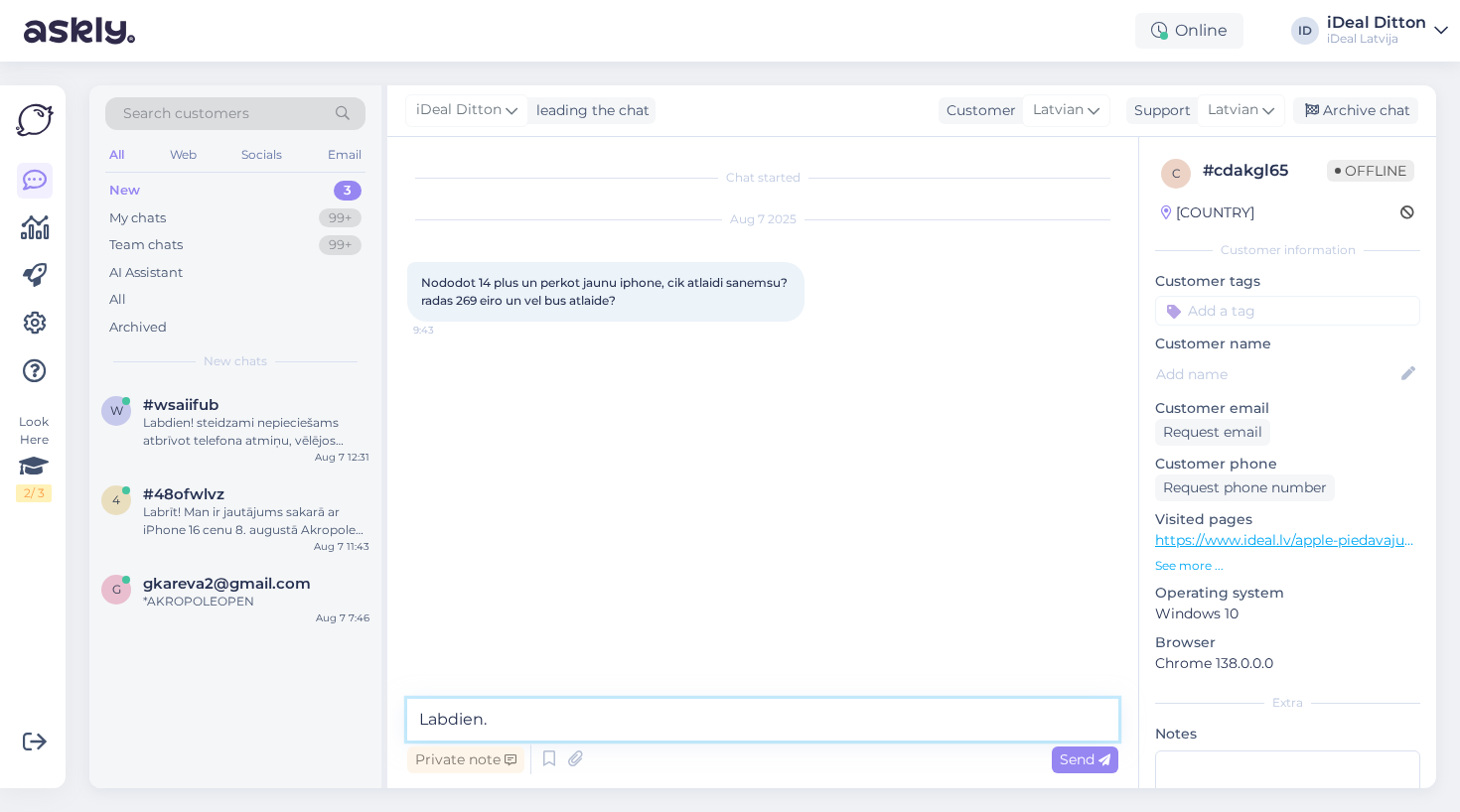 paste on "Jūs esat laipni aicināts ierasties mūsu veikalā, kur mēs varēsim novērtēt Jūsu iPhone 14 Plus ierīci uz vietas – tas aizņems aptuveni 3–4 minūtes. Atlaides apmērs būs atkarīgs no ierīces stāvokļa." 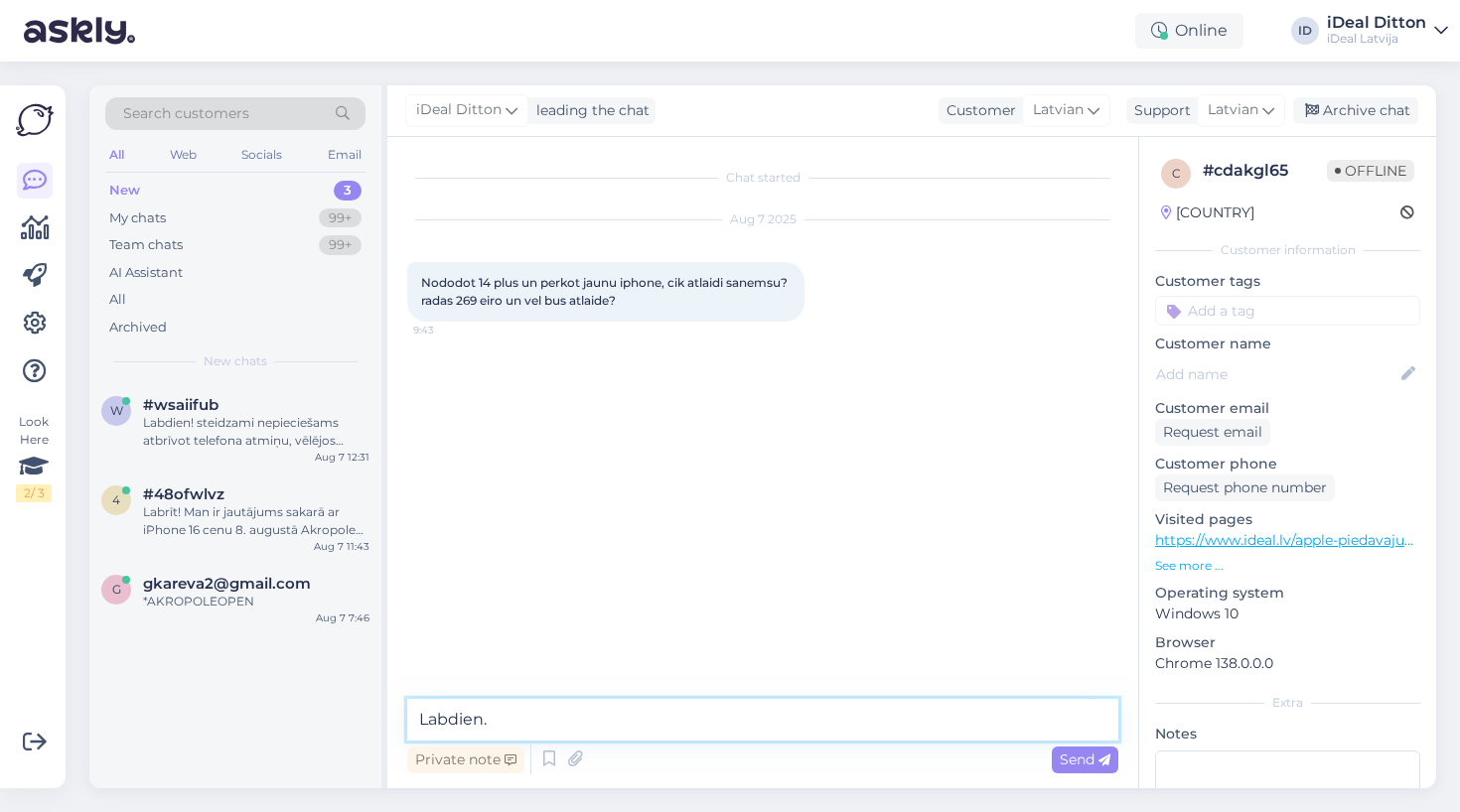 type on "Labdien. Jūs esat laipni aicināts ierasties mūsu veikalā, kur mēs varēsim novērtēt Jūsu iPhone 14 Plus ierīci uz vietas – tas aizņems aptuveni 3–4 minūtes. Atlaides apmērs būs atkarīgs no ierīces stāvokļa." 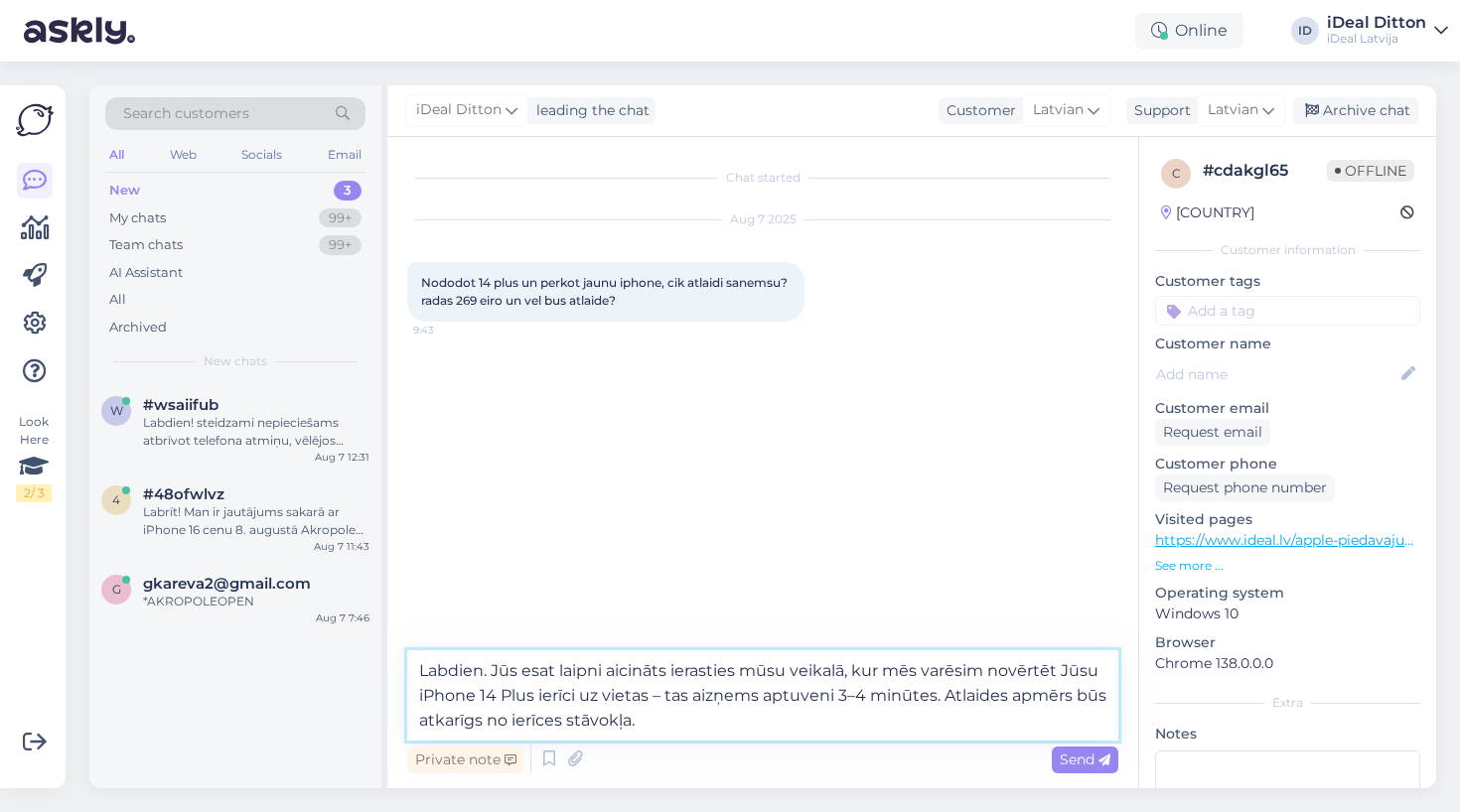 type 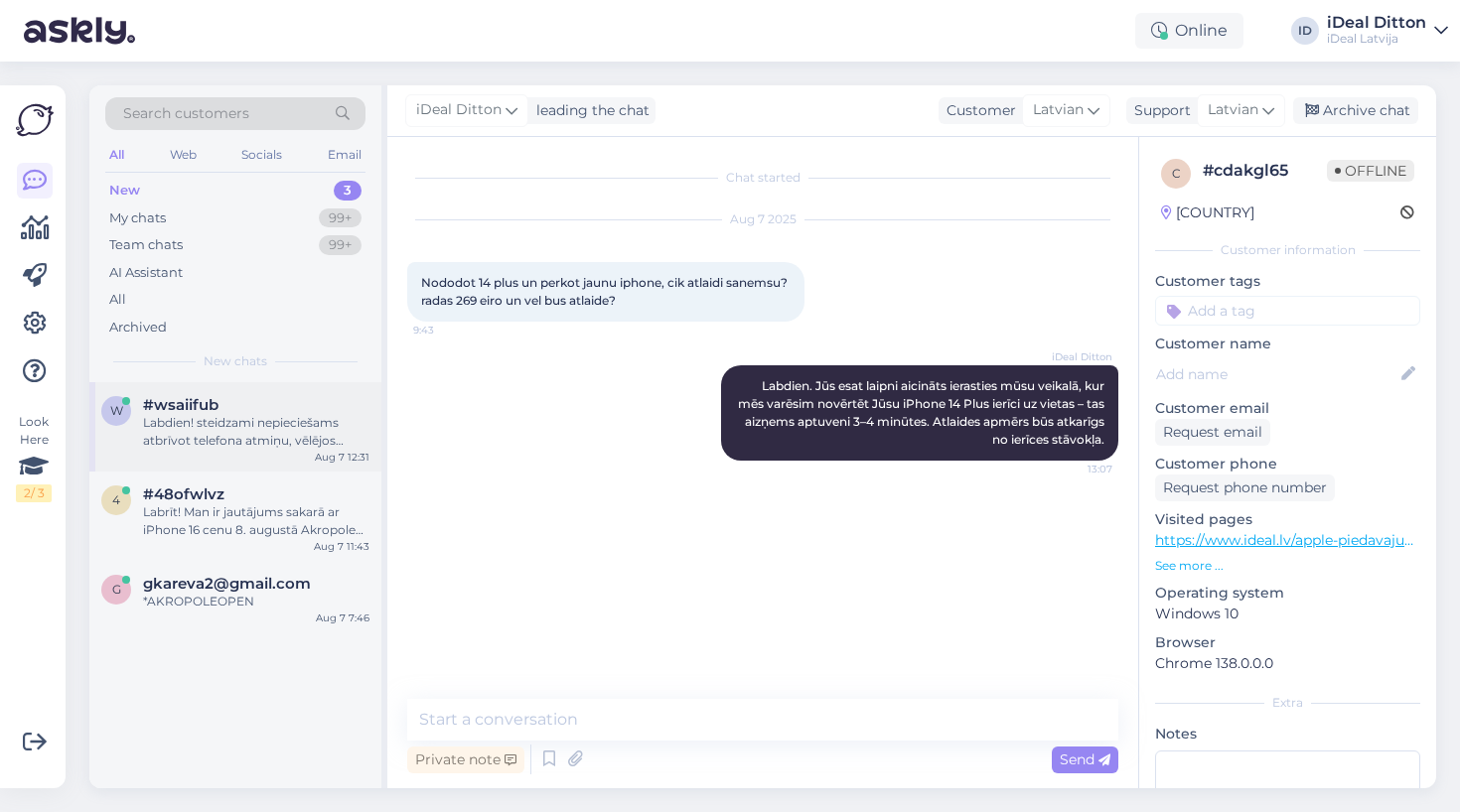 click on "Labdien! steidzami nepieciešams atbrīvot telefona atmiņu, vēlējos ielādēt bildes datorā, bet pieslēdzot pie datora - izmet kļūdu (sk.pielikumā). Telefonu redz, bet pieslēgties pie ta neļauj. Vakar veiksmīgi sanāca ielādēt 1000 bildes no 10000 un tad izmeta error - un sodien vairs neļauj neko" at bounding box center (256, 432) 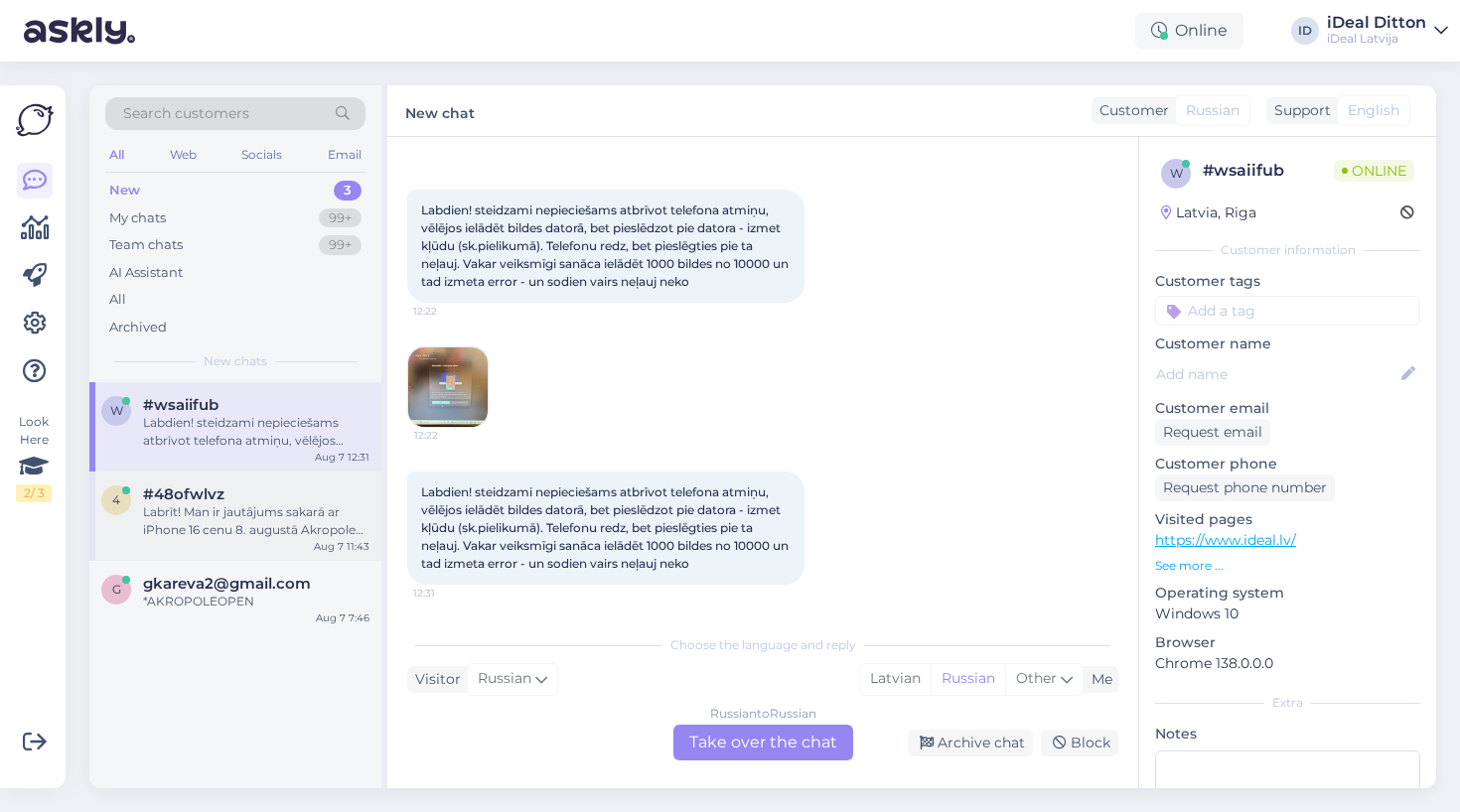 click on "4 #[HASH] Labrīt! Man ir jautājums sakarā ar iPhone 16 cenu 8. augustā Akropole veikalā. Tīmekļlapā ir rakstīts, ka ar atlaižu kodu tiešsaistē var nopirkt to par 799 eiro, un arī ir rakstīts, ka tieši veikalā visām Apple ierīcēm būs atlaide 5%, taču ņemot vēra cenu bez 5% atlaides tas ir 880 - 5% un sanāk 836 eiro. Vai veikalā būs tada pati cena kā ar kodu tiešsaistē - 799 eiro, vai 836 eiro? Aug 7 11:43" at bounding box center (235, 516) 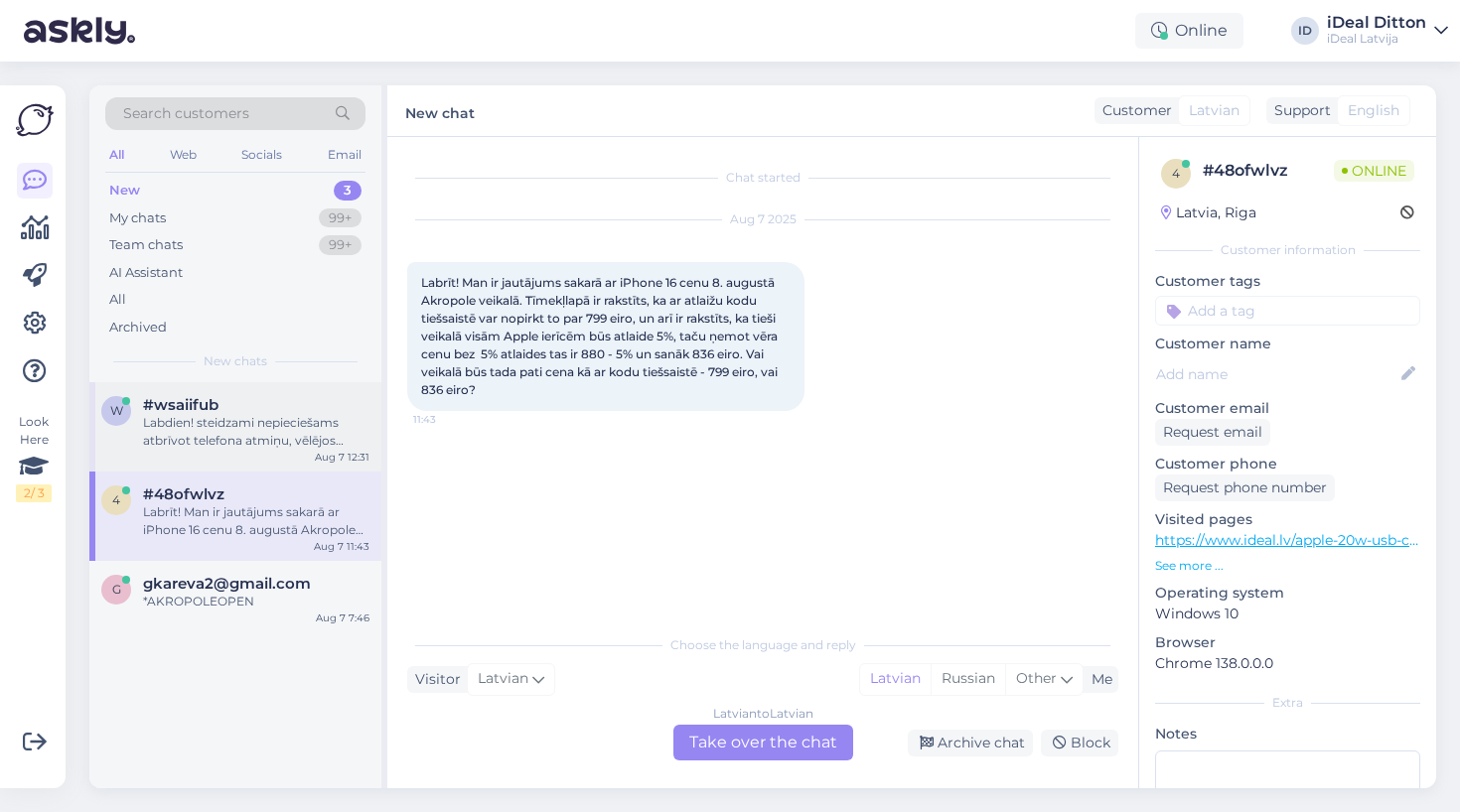 click on "Labdien! steidzami nepieciešams atbrīvot telefona atmiņu, vēlējos ielādēt bildes datorā, bet pieslēdzot pie datora - izmet kļūdu (sk.pielikumā). Telefonu redz, bet pieslēgties pie ta neļauj. Vakar veiksmīgi sanāca ielādēt 1000 bildes no 10000 un tad izmeta error - un sodien vairs neļauj neko" at bounding box center (256, 432) 